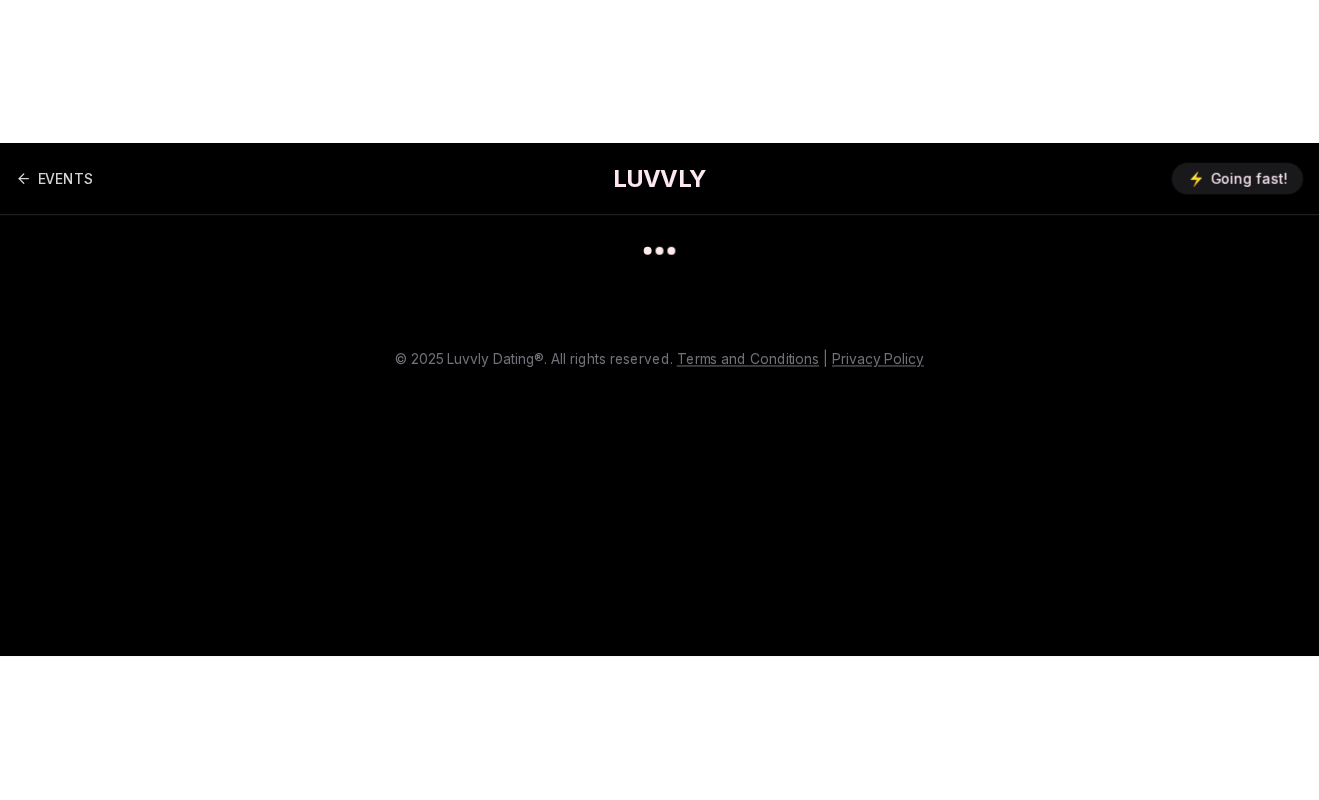 scroll, scrollTop: 0, scrollLeft: 0, axis: both 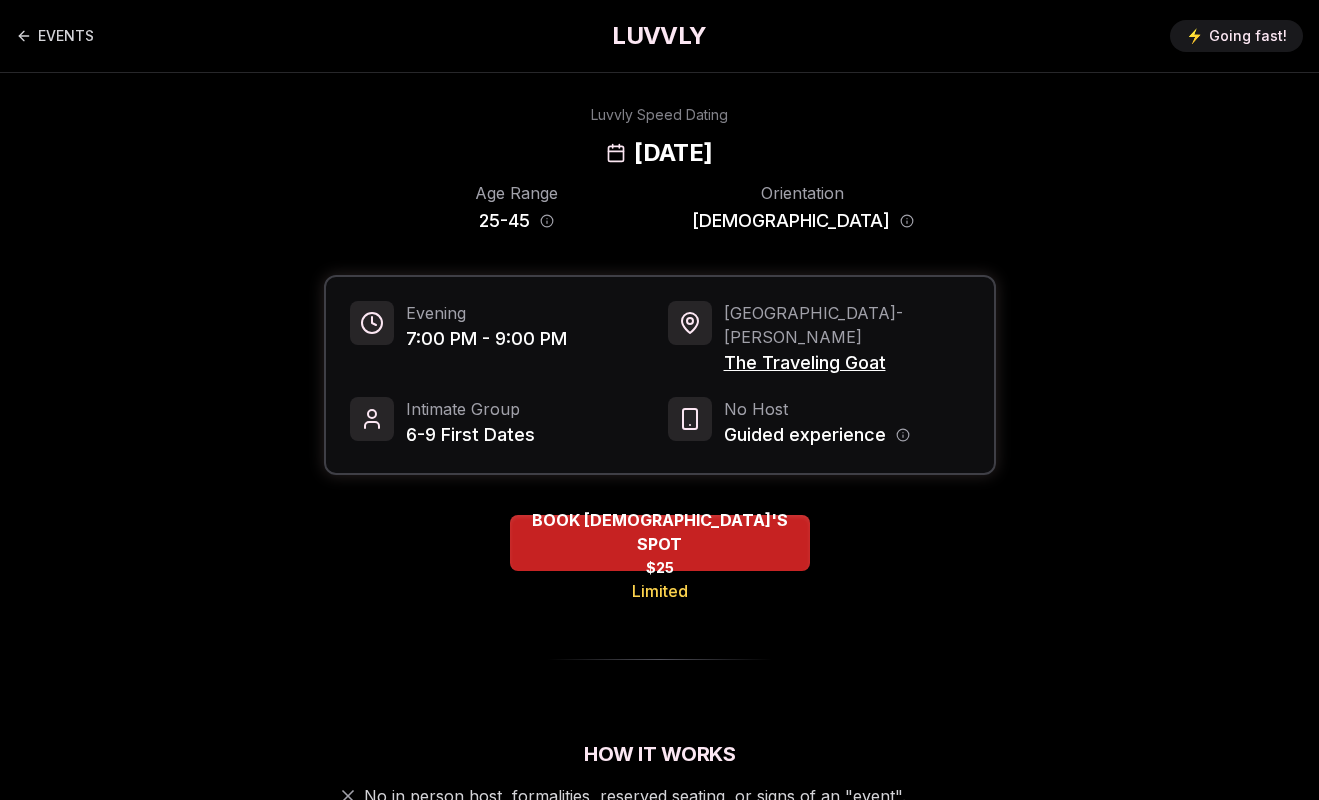 click on "The Traveling Goat" at bounding box center [847, 363] 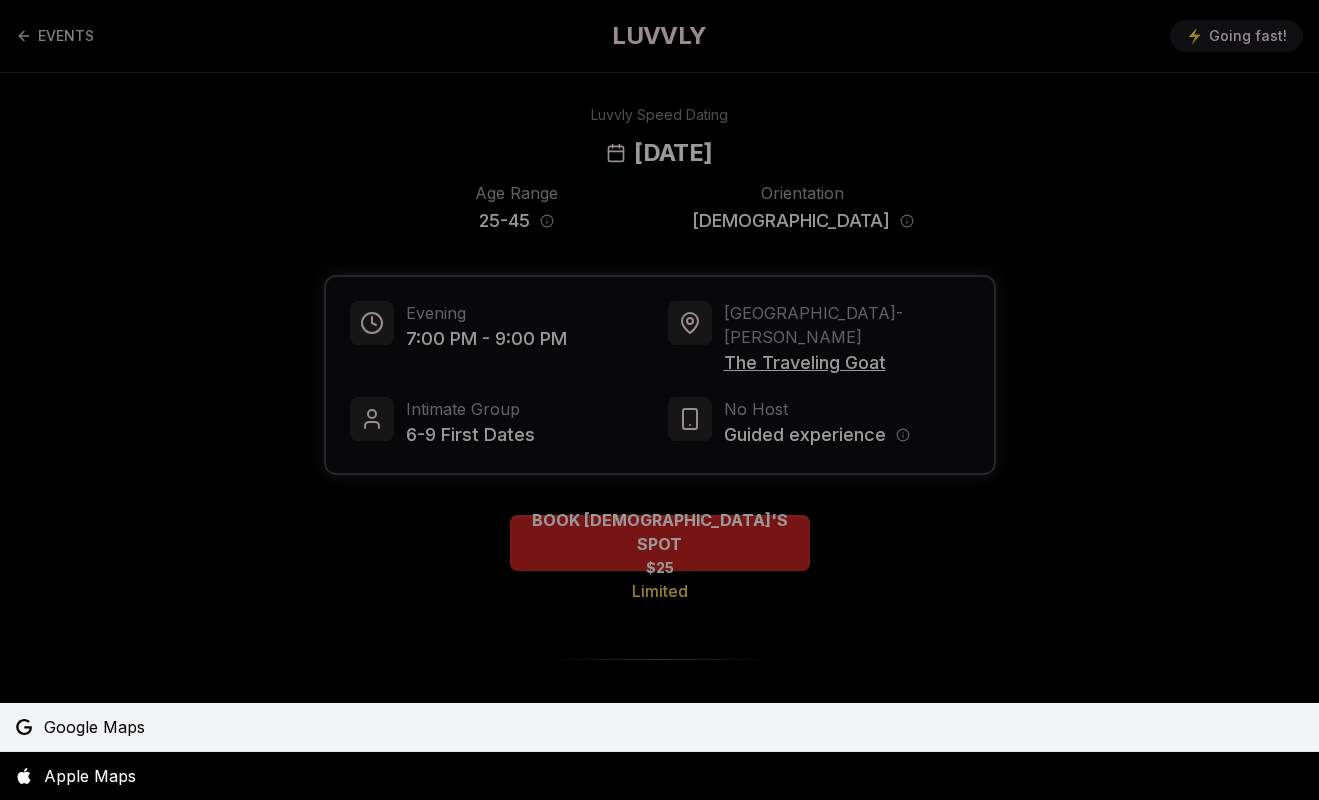 click on "Google Maps" at bounding box center [94, 727] 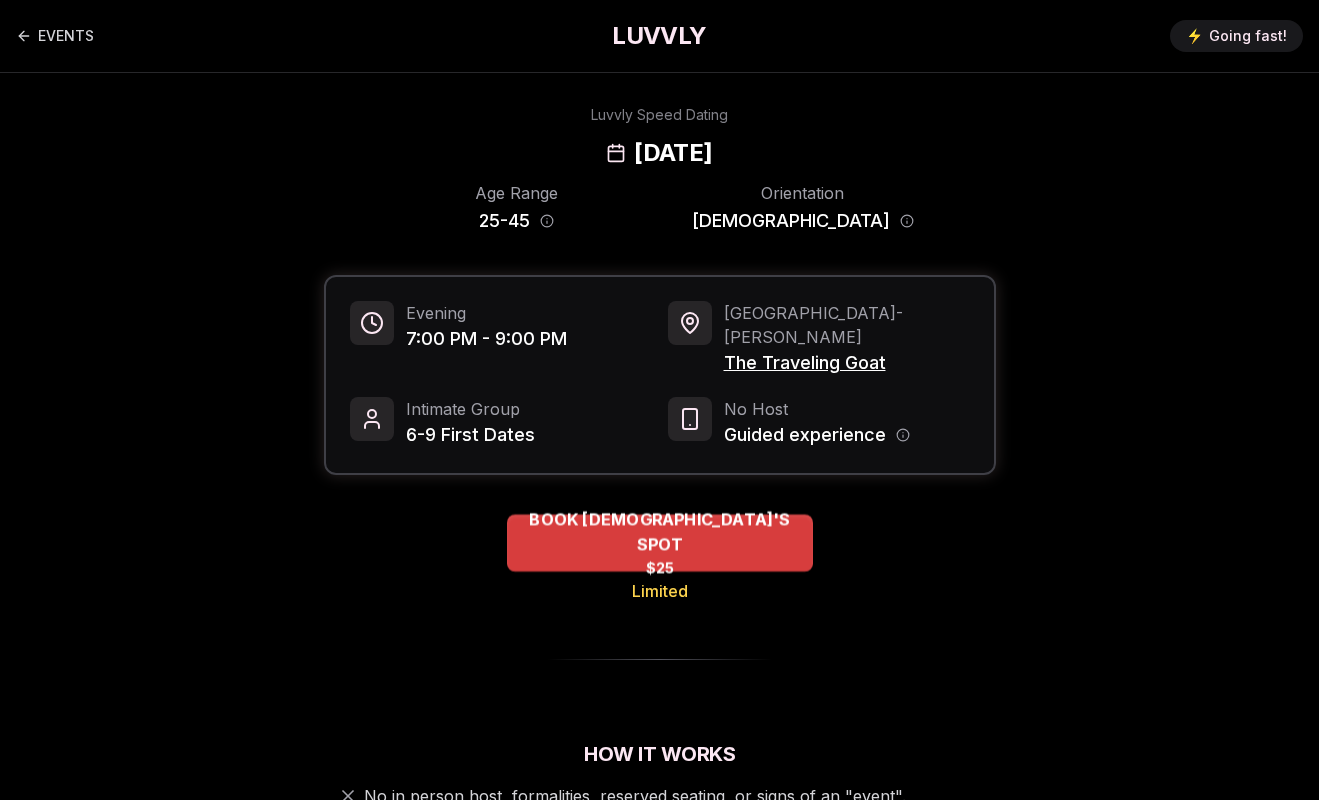 click on "BOOK QUEER MEN'S SPOT $25" at bounding box center (660, 543) 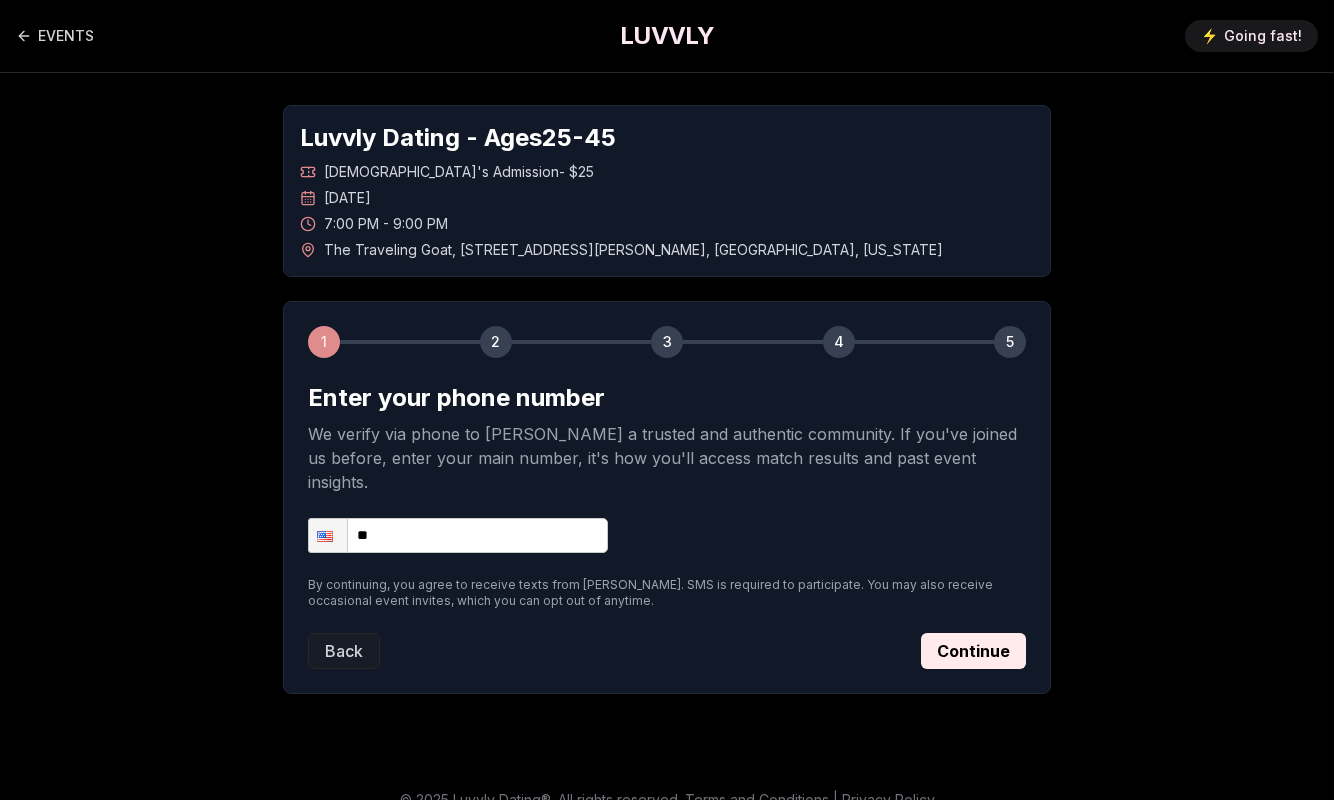 click on "**" at bounding box center [458, 535] 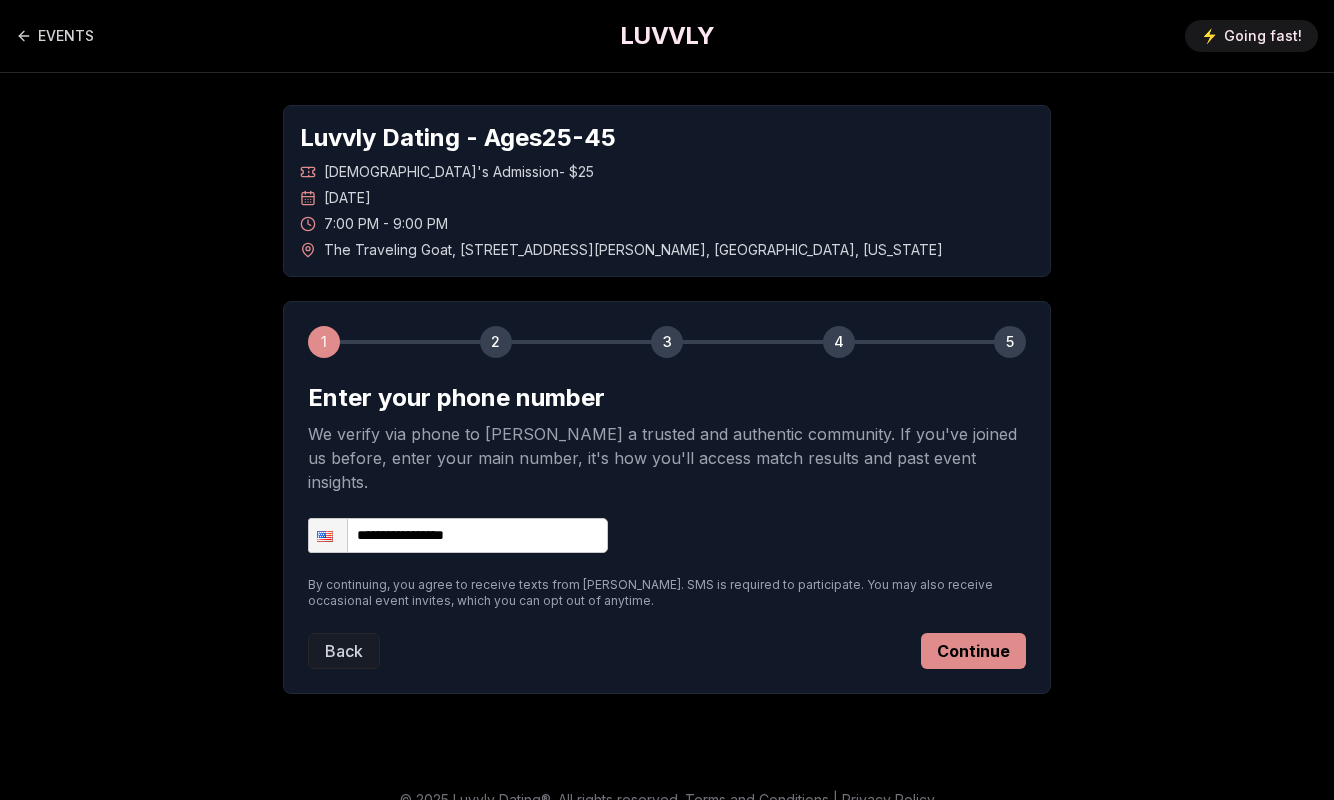 type on "**********" 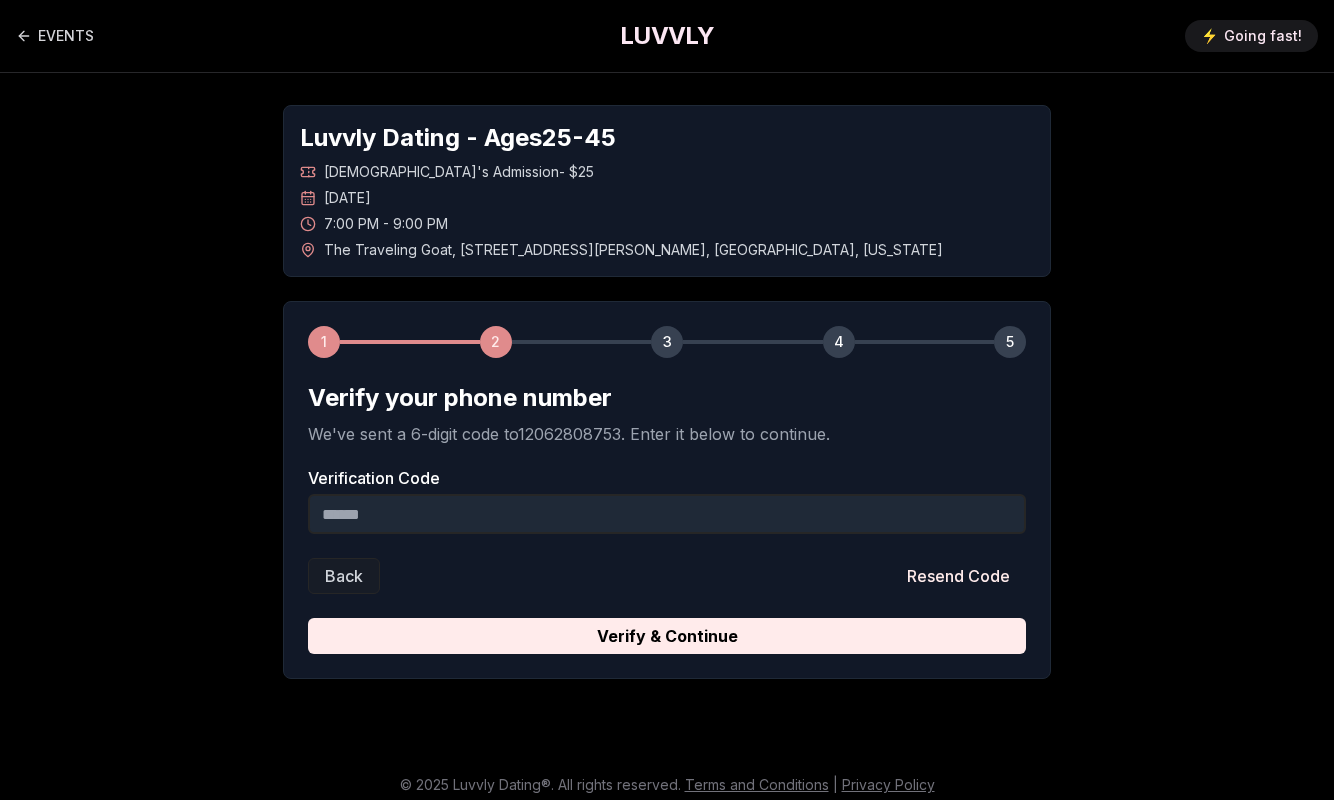 click on "Verification Code" at bounding box center [667, 514] 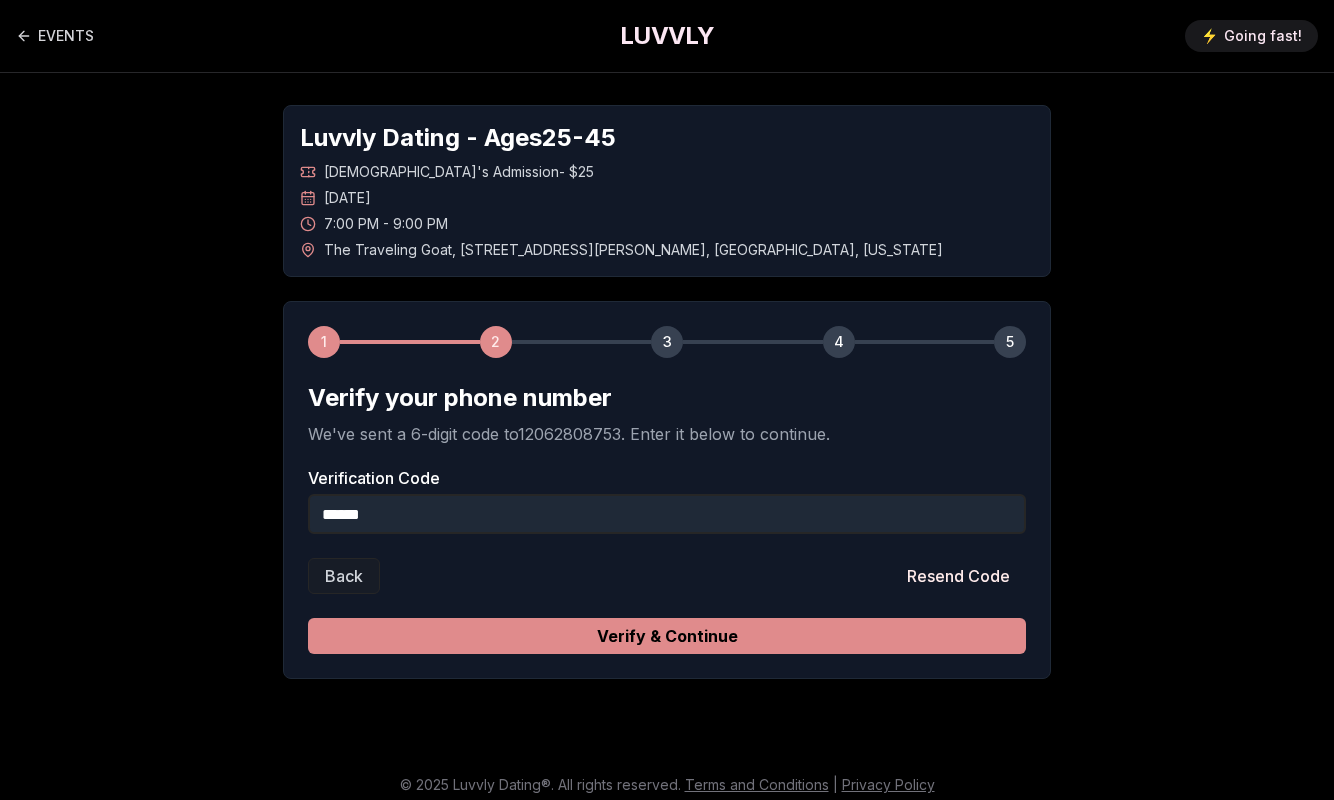 type on "******" 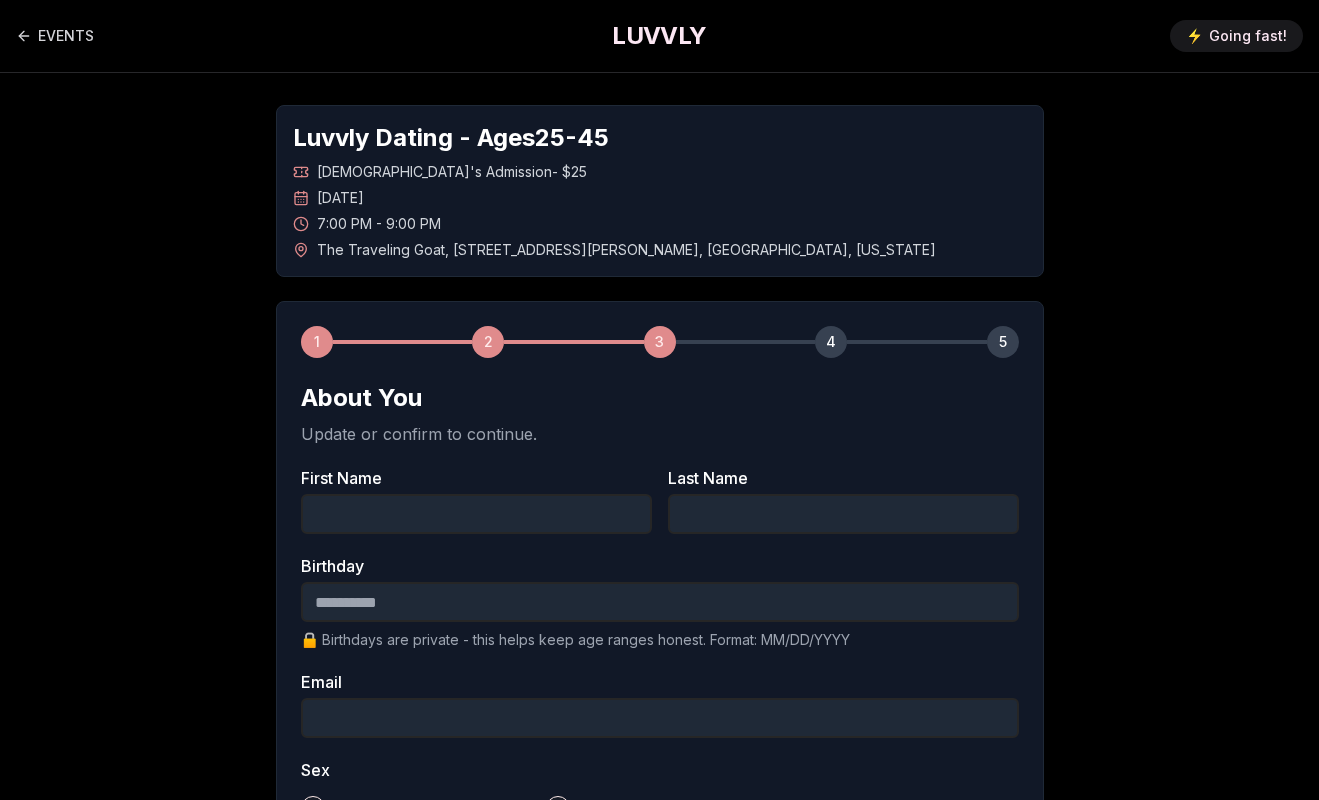 click on "First Name" at bounding box center (476, 514) 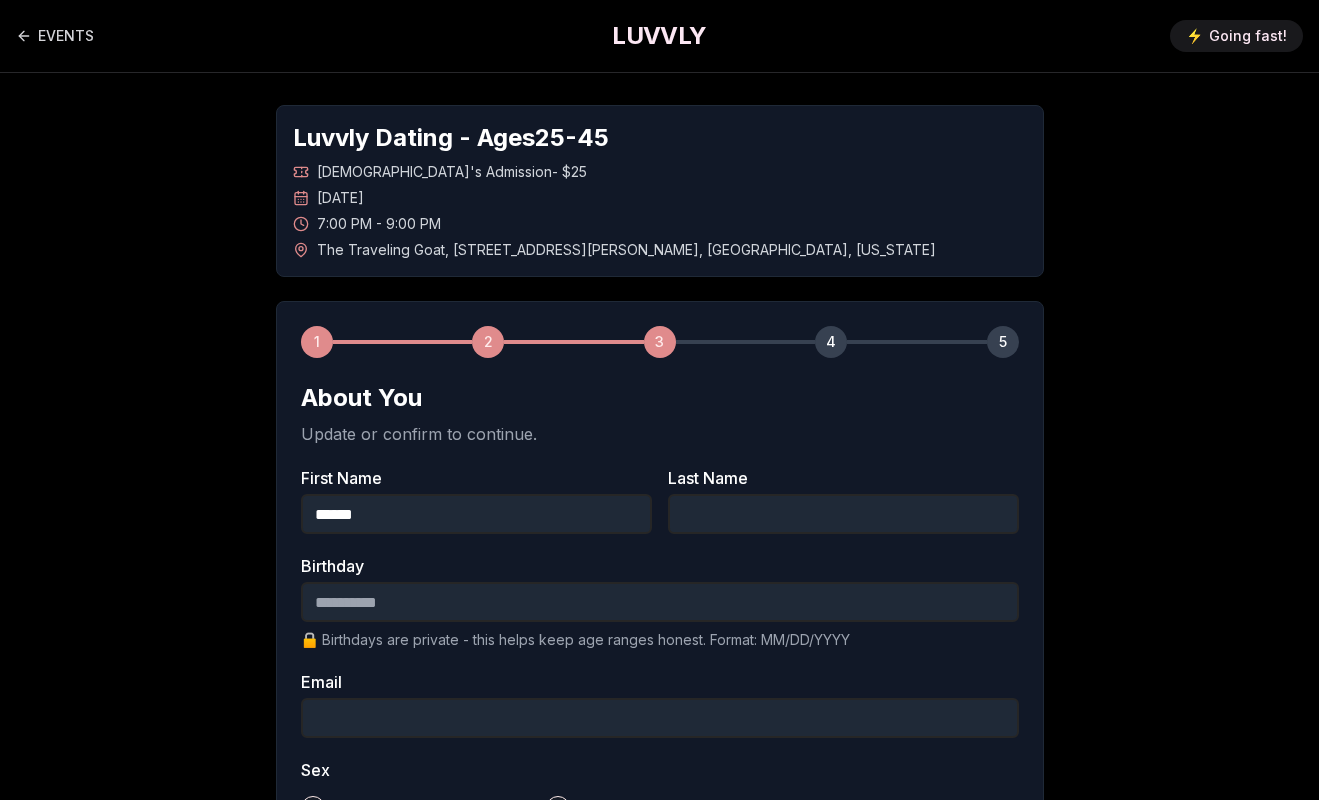 type on "*******" 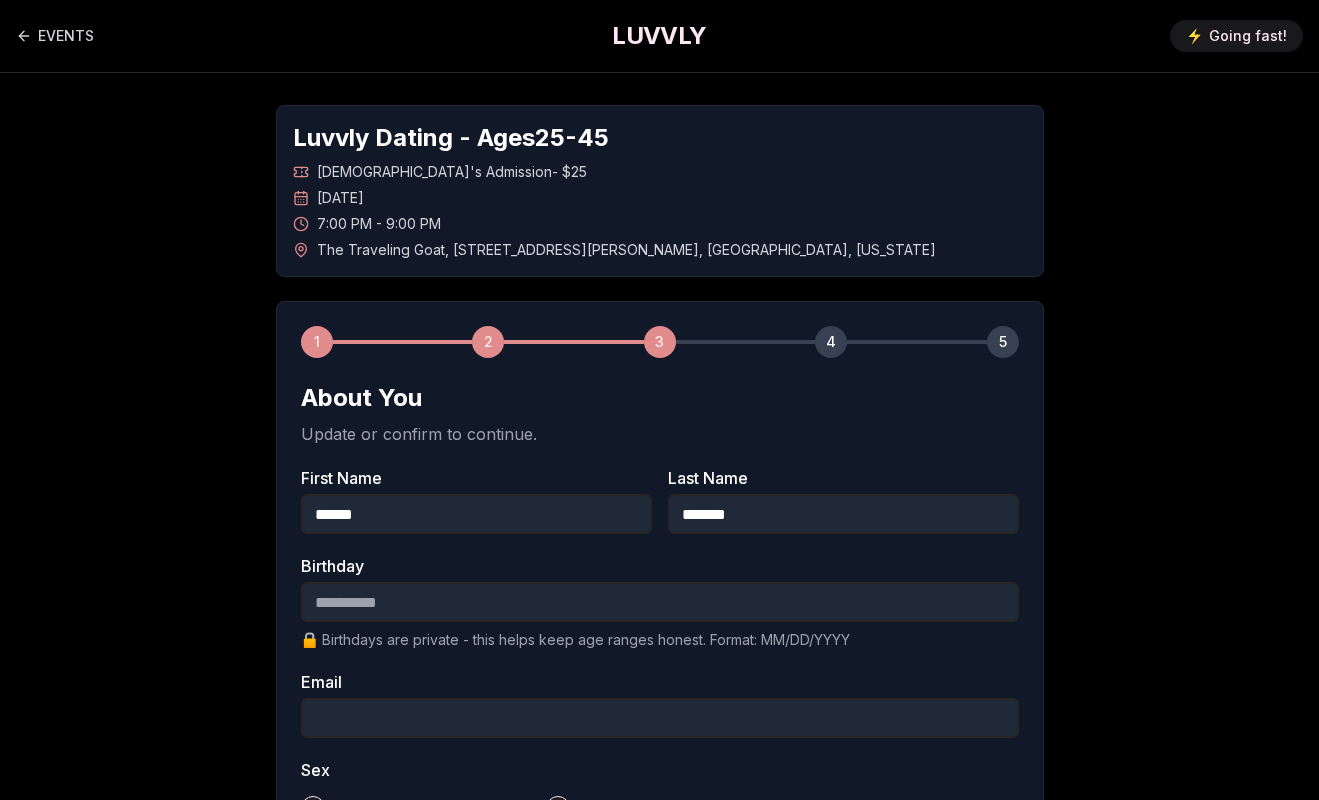 type on "**********" 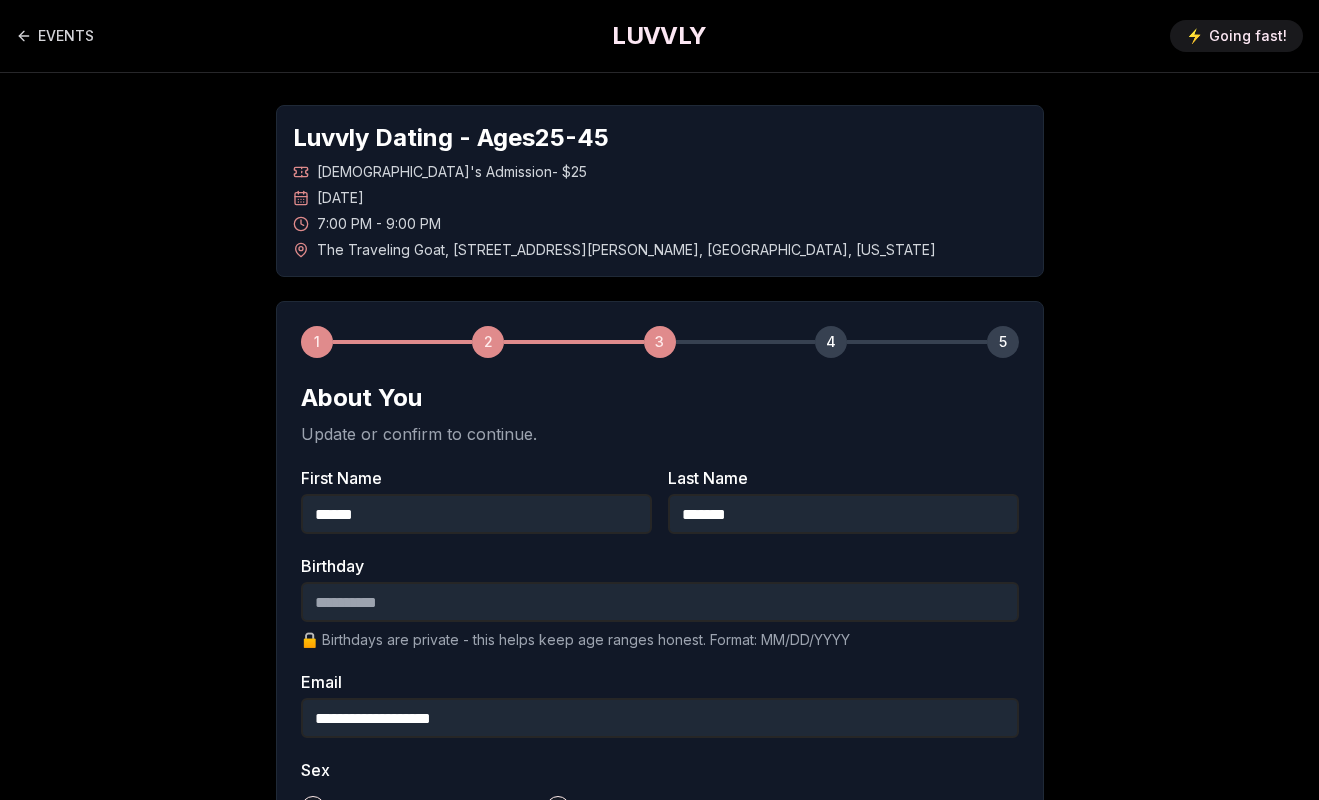 click on "Birthday" at bounding box center [660, 602] 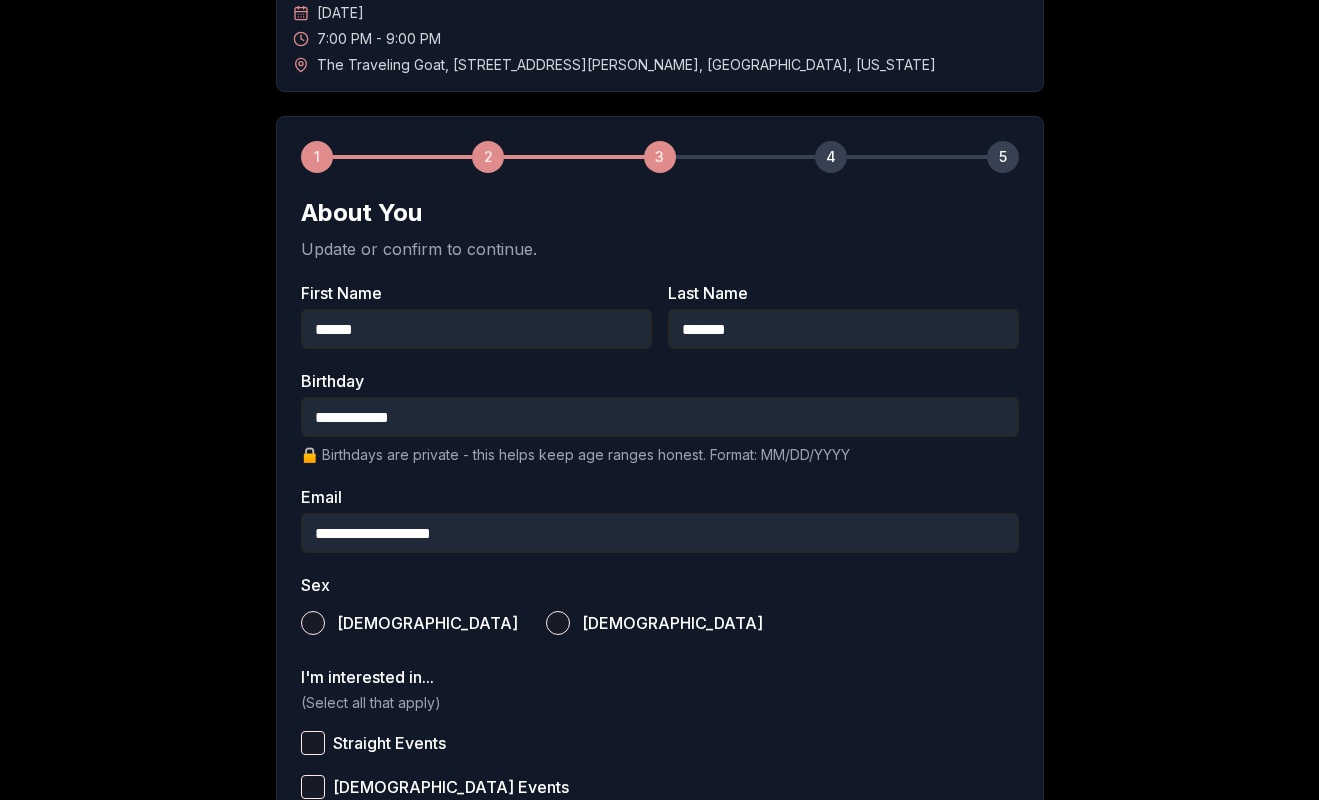 scroll, scrollTop: 221, scrollLeft: 0, axis: vertical 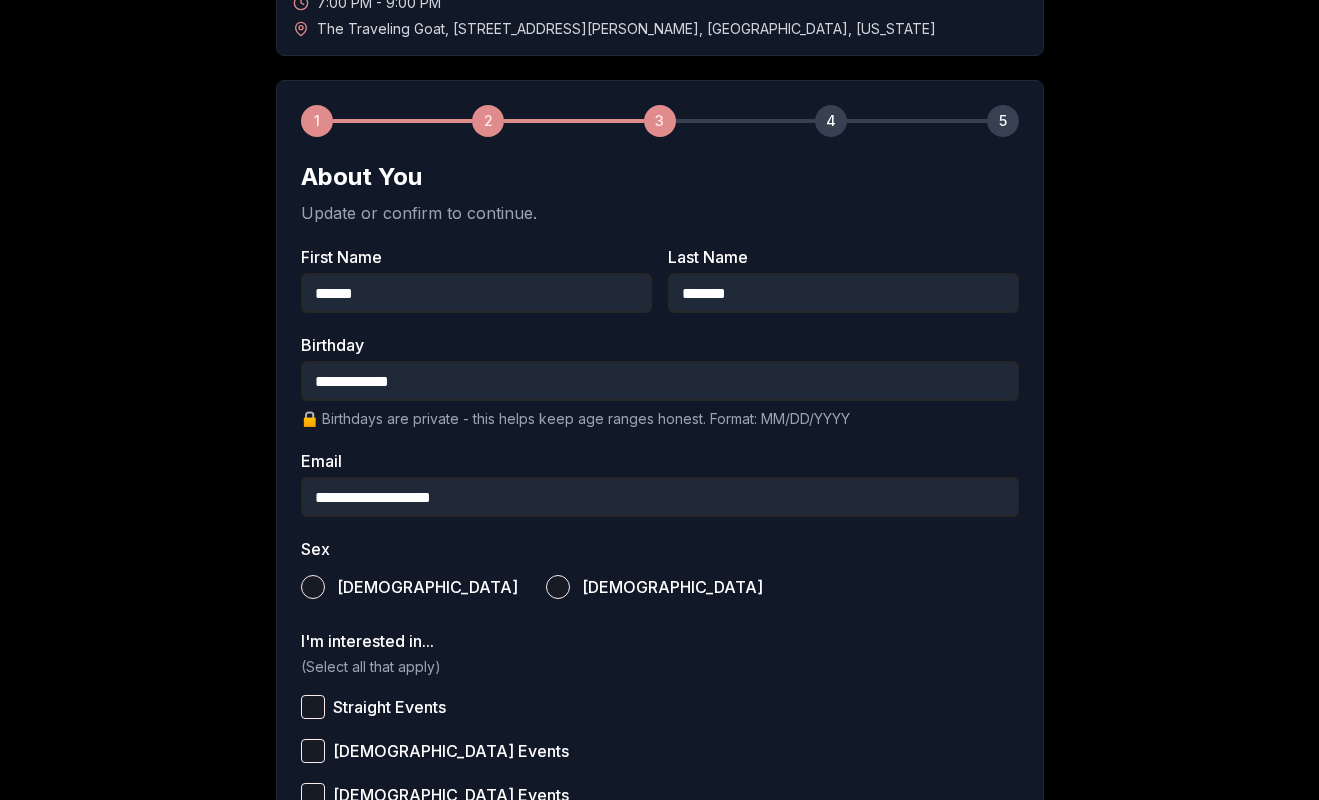 click on "Male" at bounding box center [313, 587] 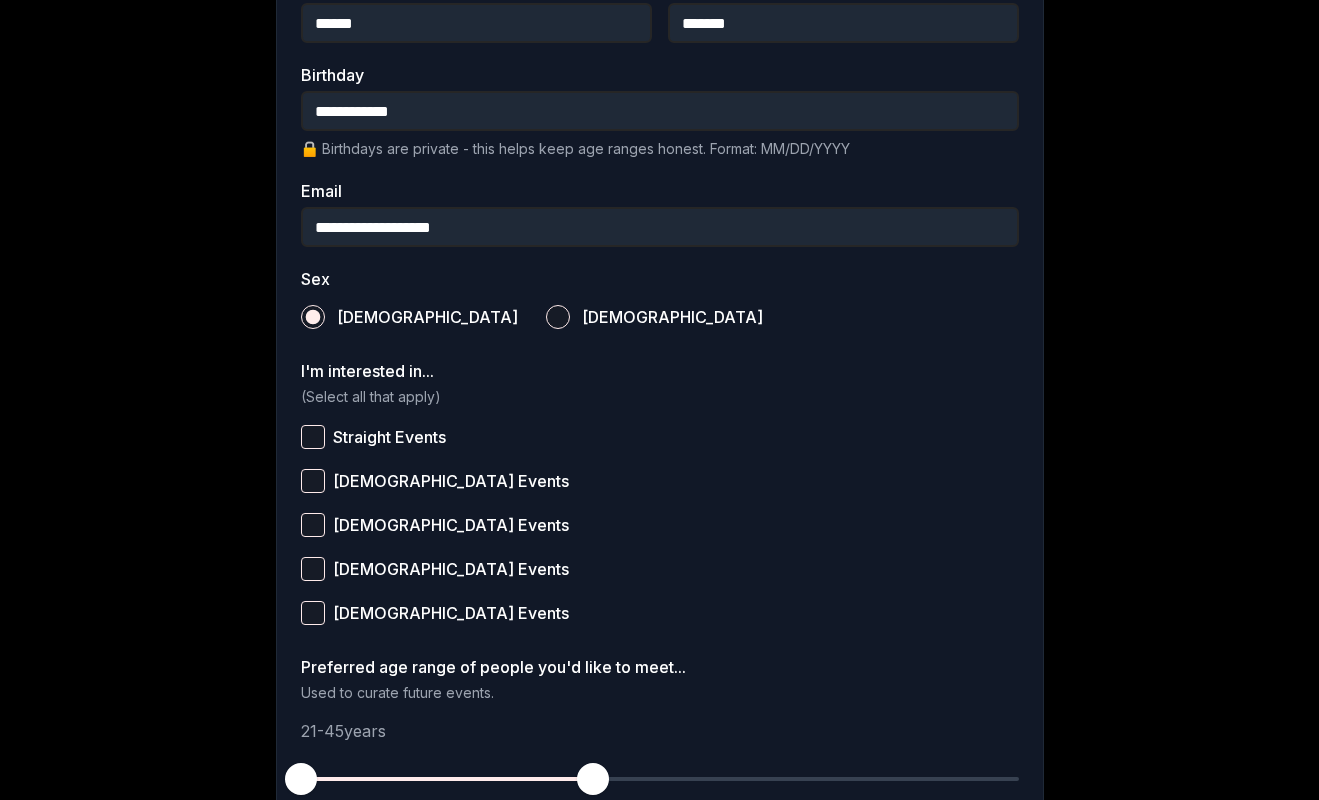 scroll, scrollTop: 496, scrollLeft: 0, axis: vertical 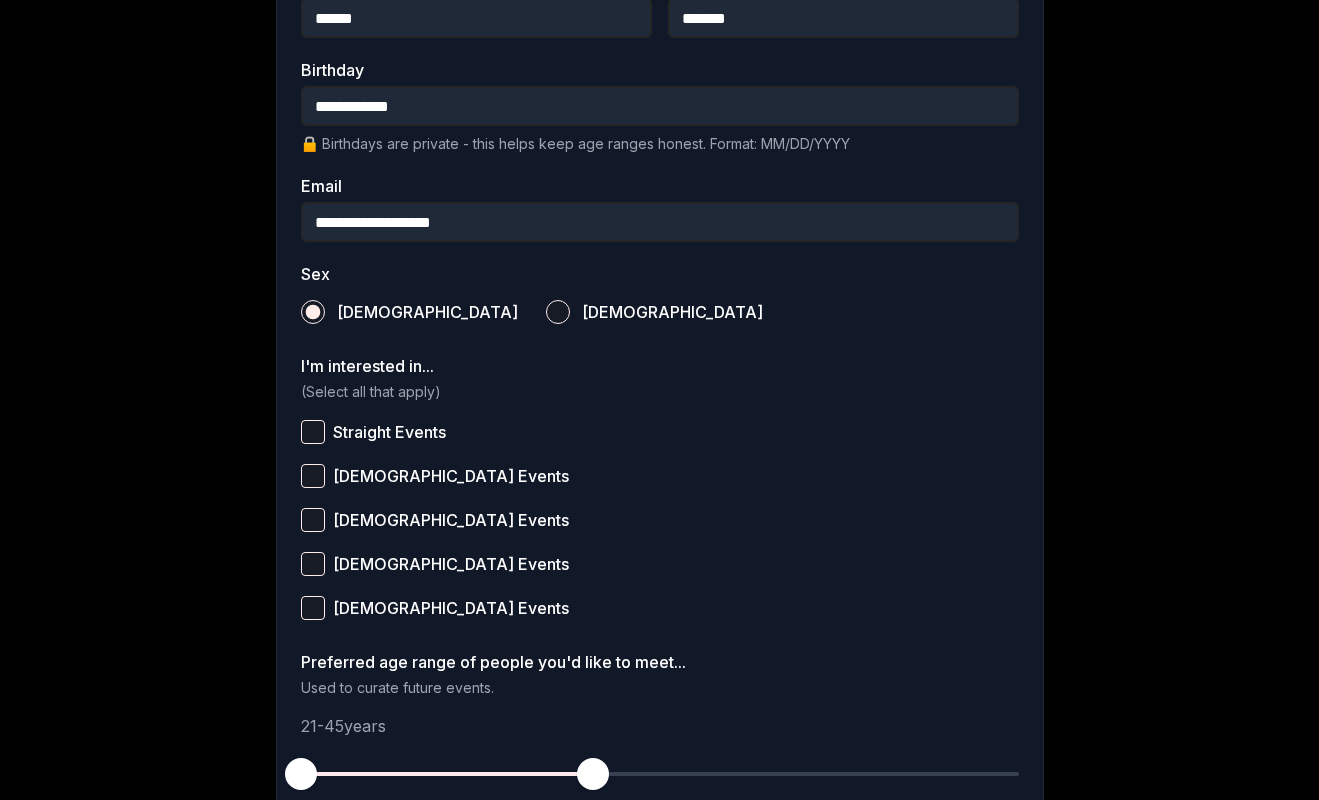 click on "Queer Men Events" at bounding box center (313, 520) 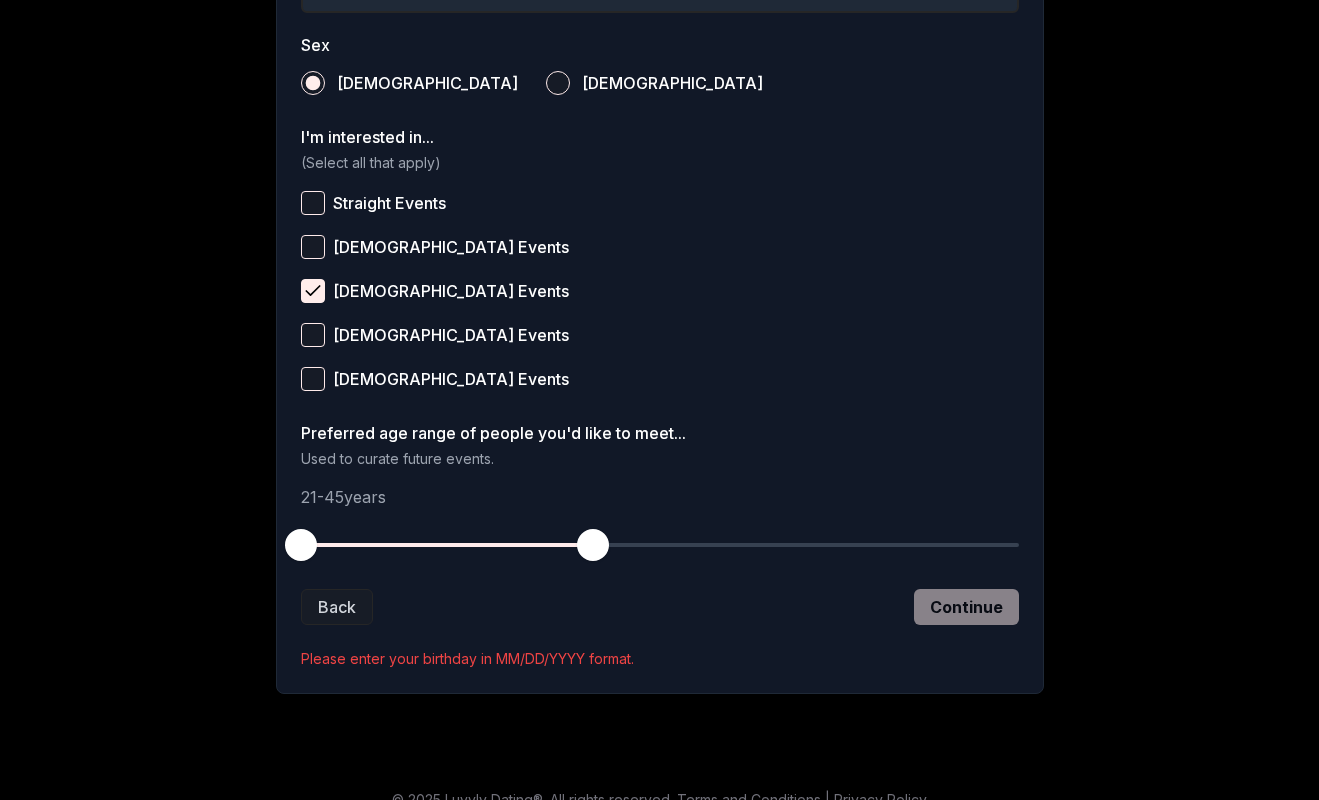 scroll, scrollTop: 751, scrollLeft: 0, axis: vertical 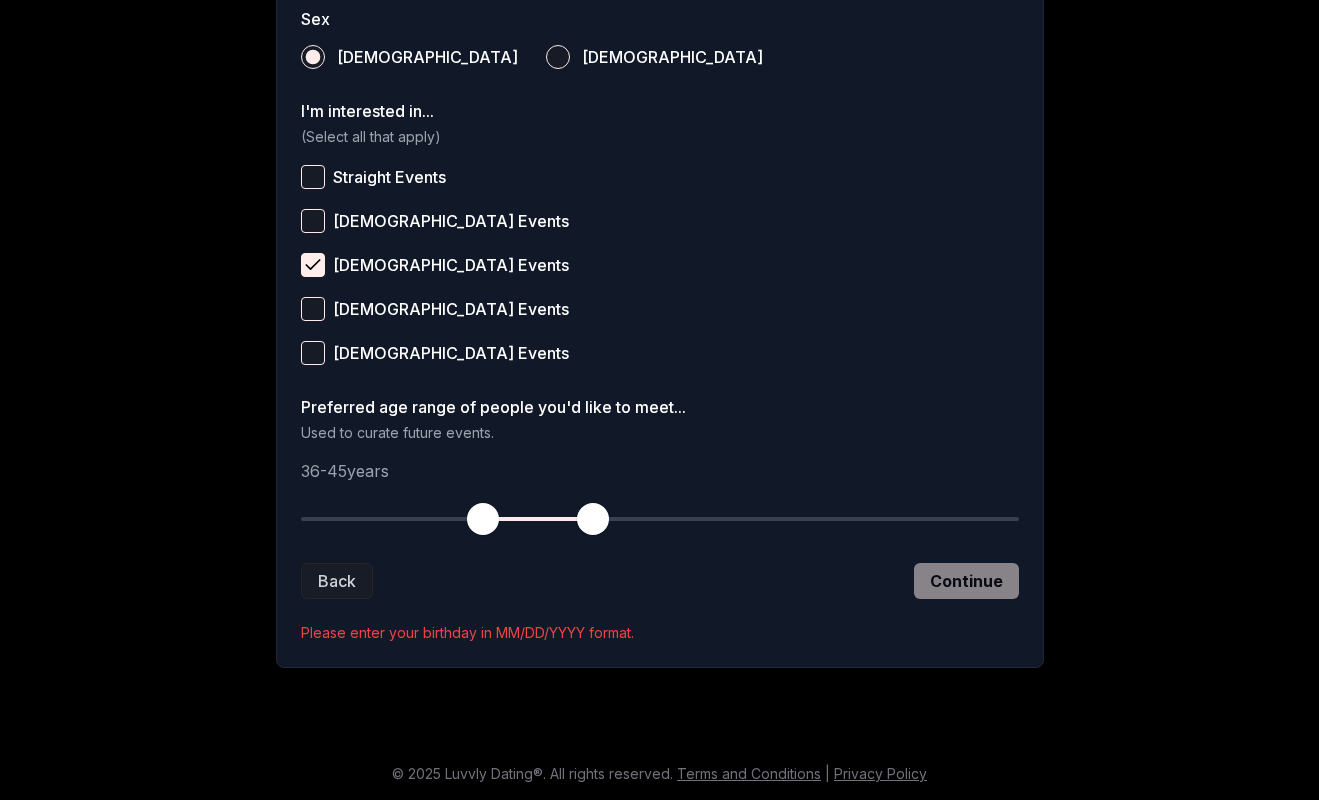drag, startPoint x: 293, startPoint y: 523, endPoint x: 482, endPoint y: 534, distance: 189.31984 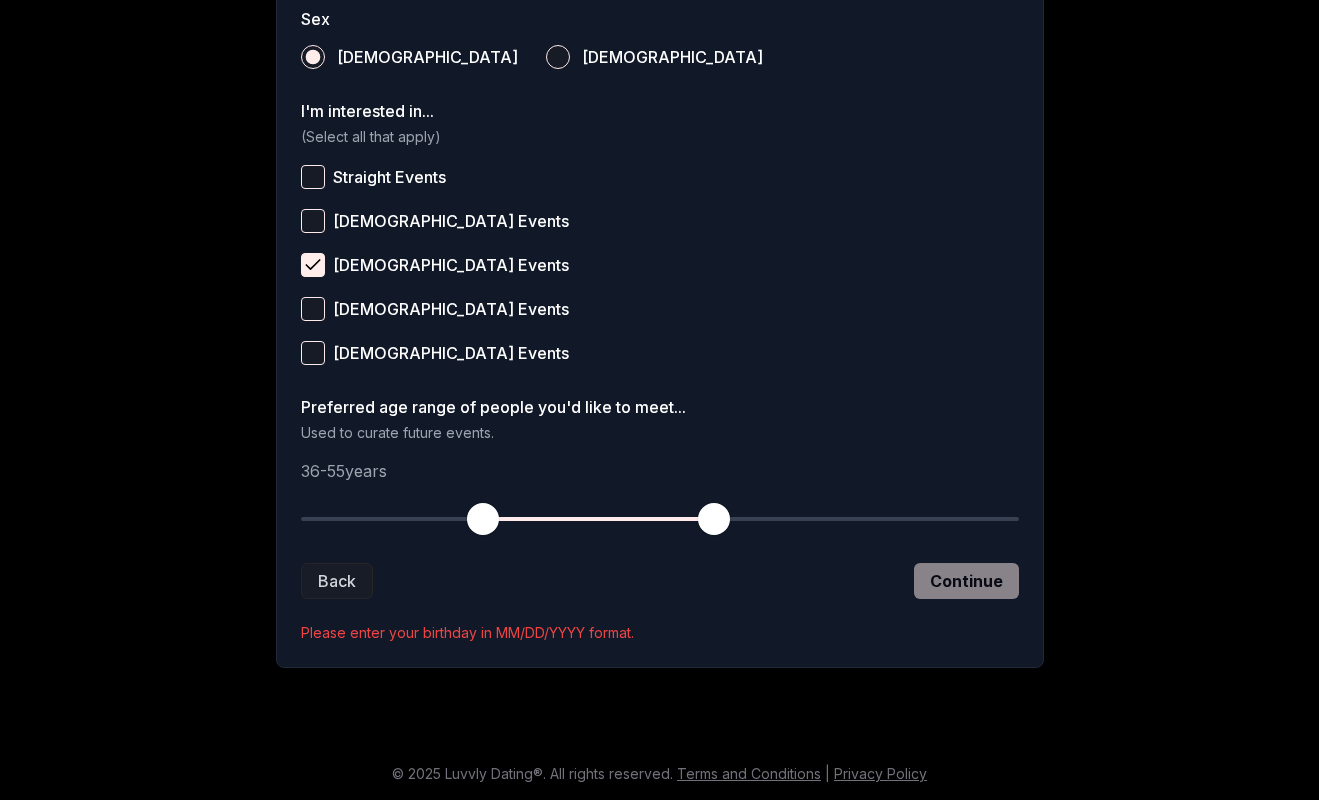 drag, startPoint x: 594, startPoint y: 514, endPoint x: 720, endPoint y: 514, distance: 126 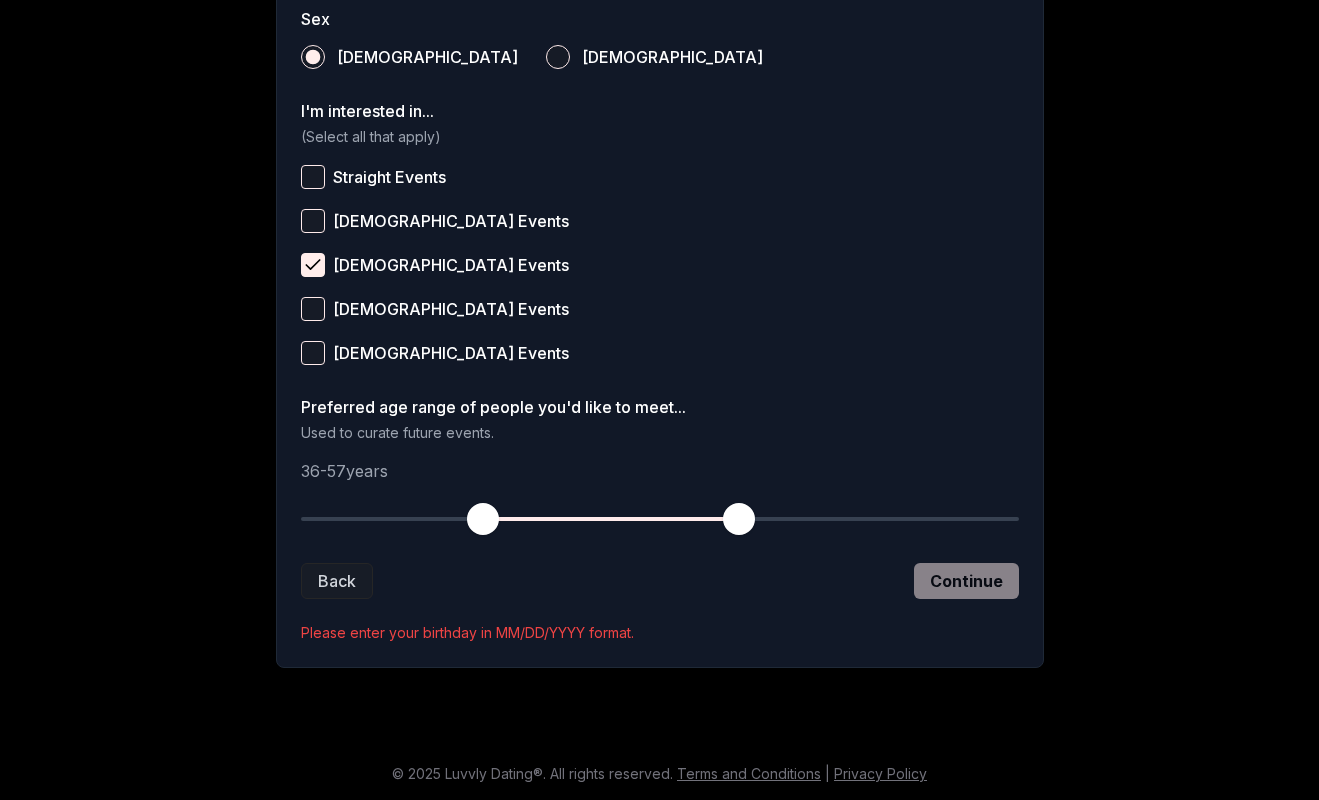 drag, startPoint x: 723, startPoint y: 515, endPoint x: 736, endPoint y: 515, distance: 13 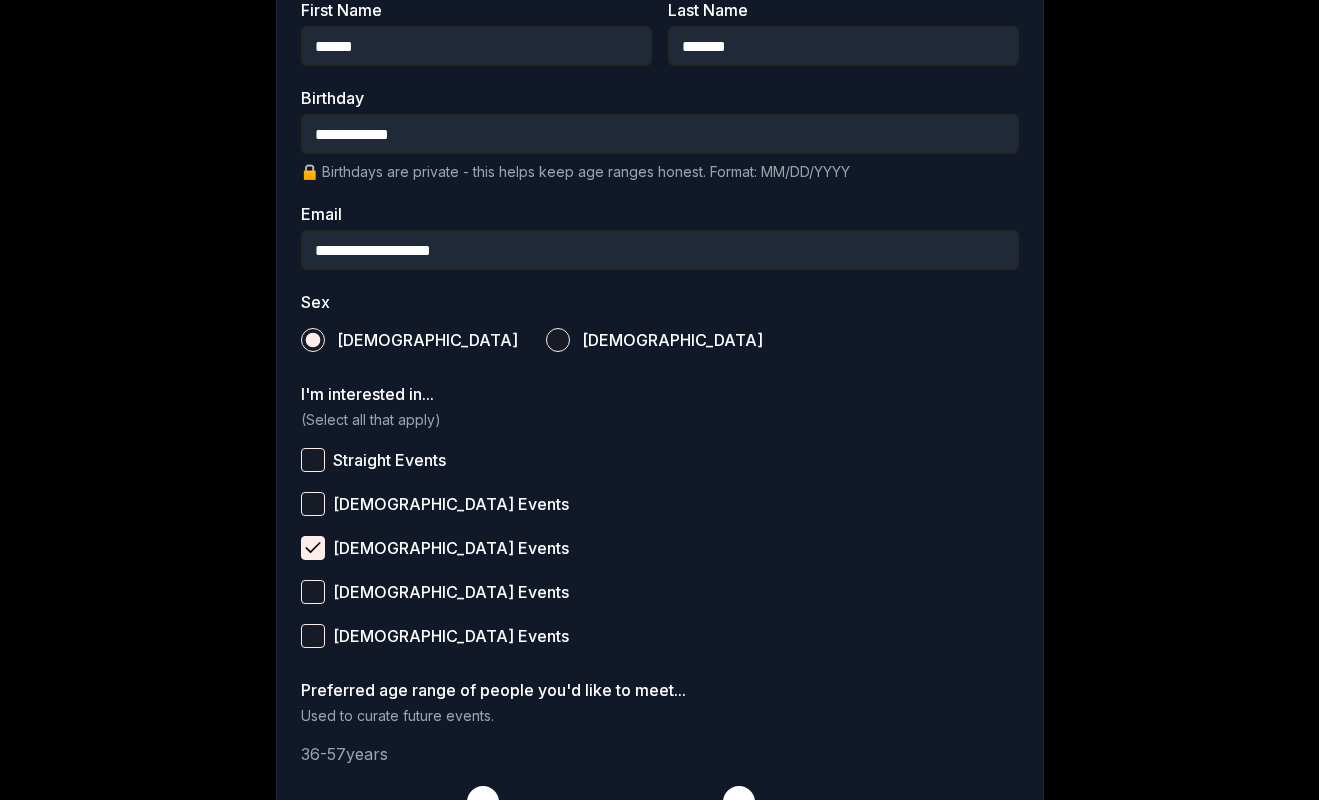 scroll, scrollTop: 464, scrollLeft: 0, axis: vertical 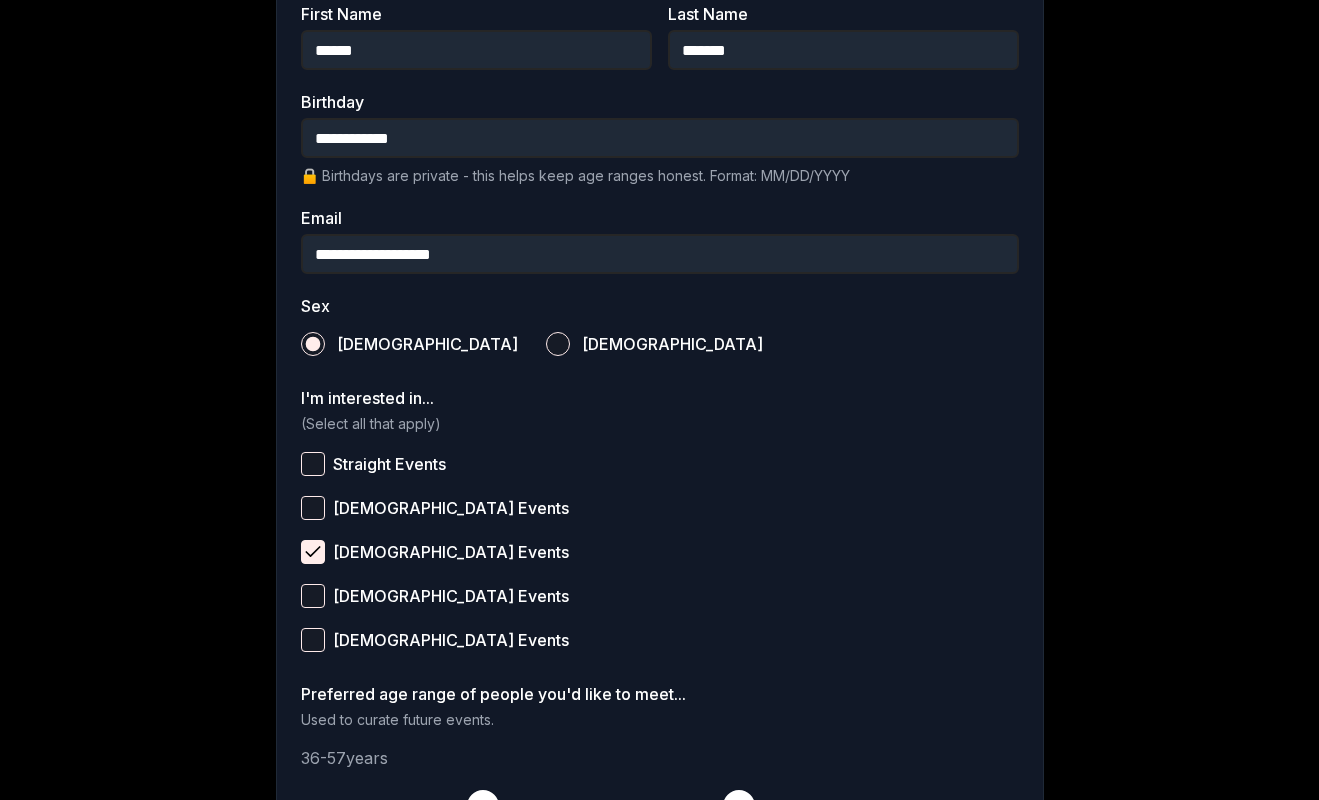 drag, startPoint x: 447, startPoint y: 142, endPoint x: 245, endPoint y: 119, distance: 203.30519 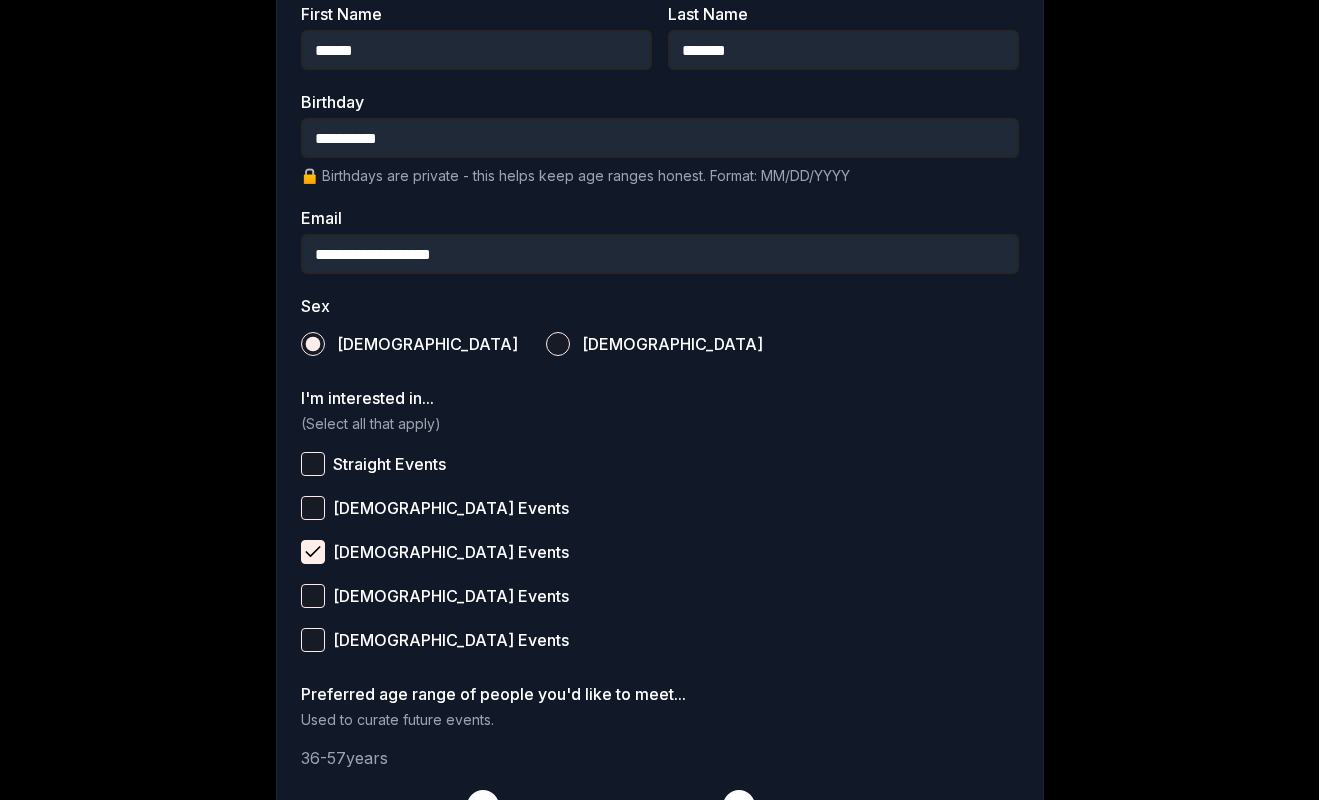 type on "**********" 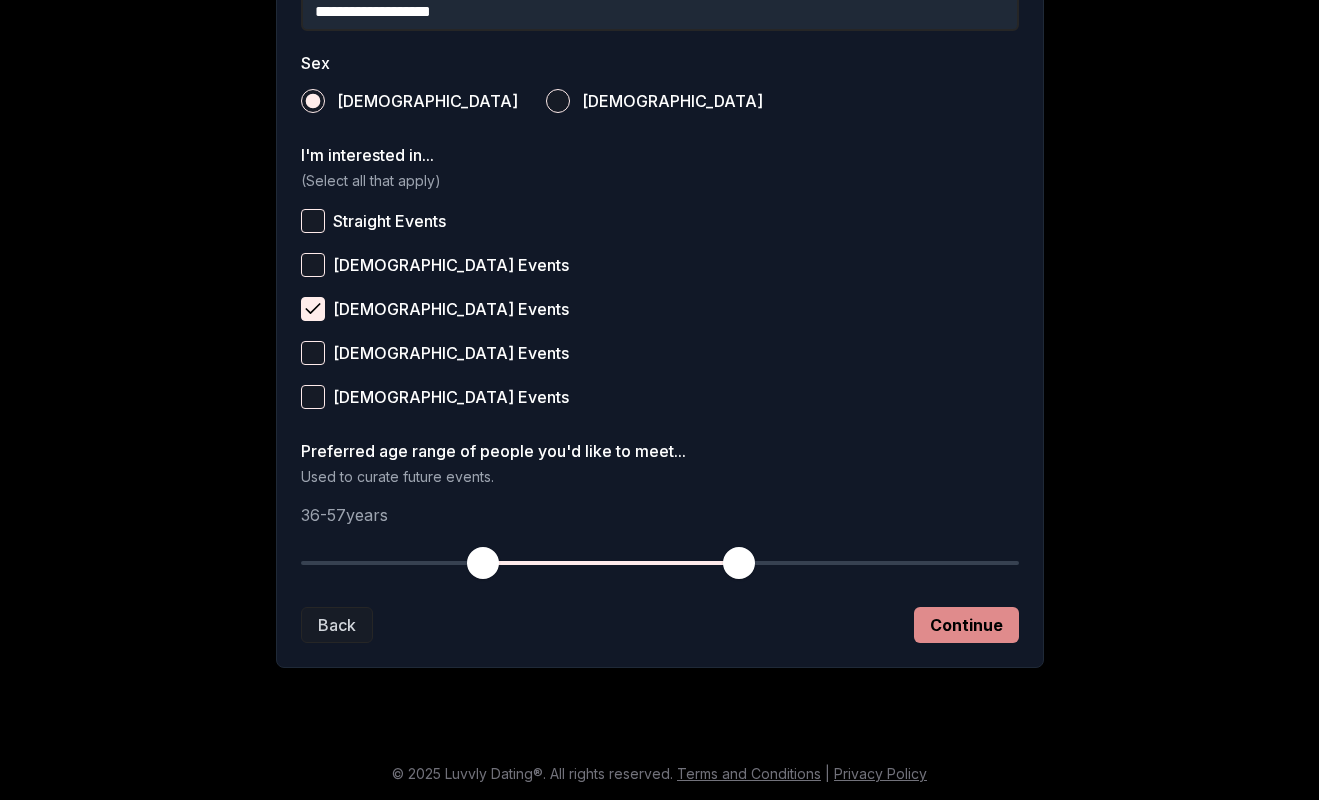 click on "Continue" at bounding box center [966, 625] 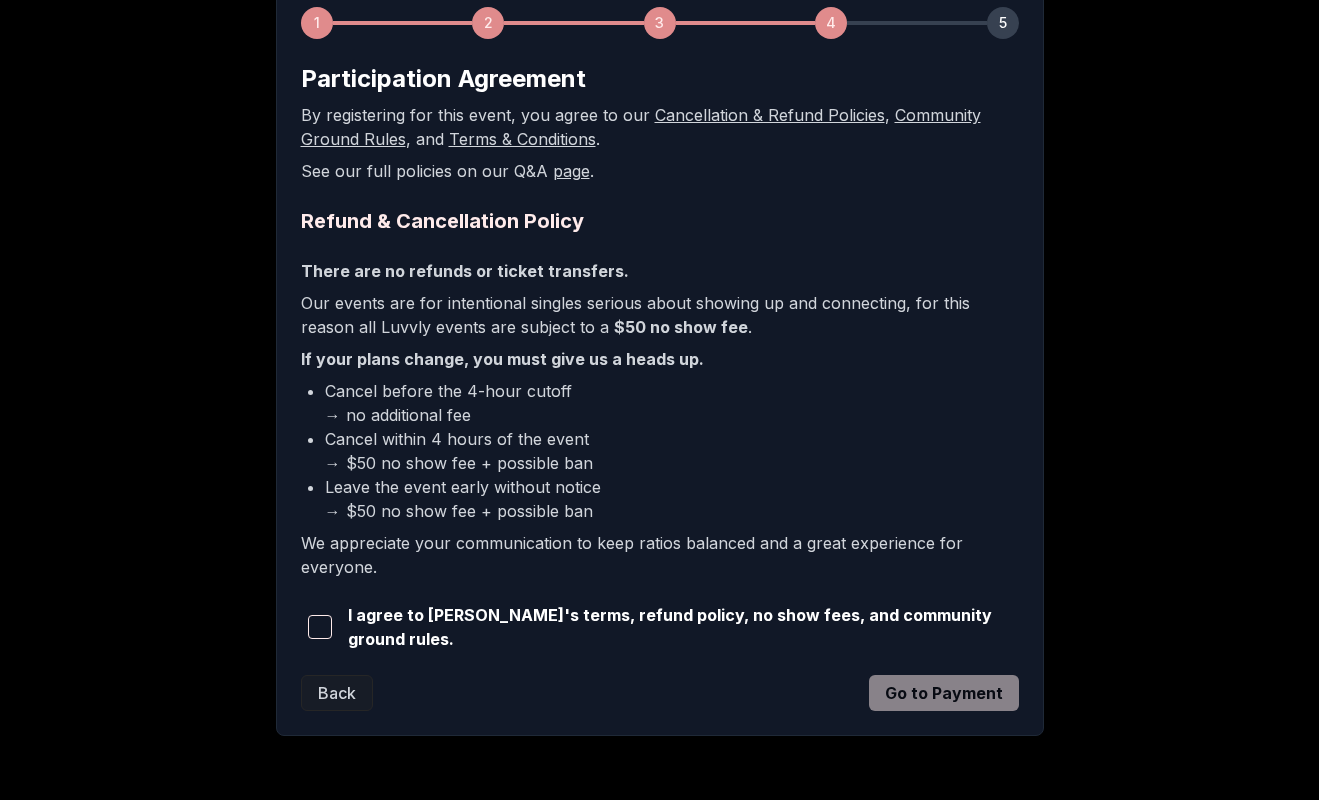 scroll, scrollTop: 321, scrollLeft: 0, axis: vertical 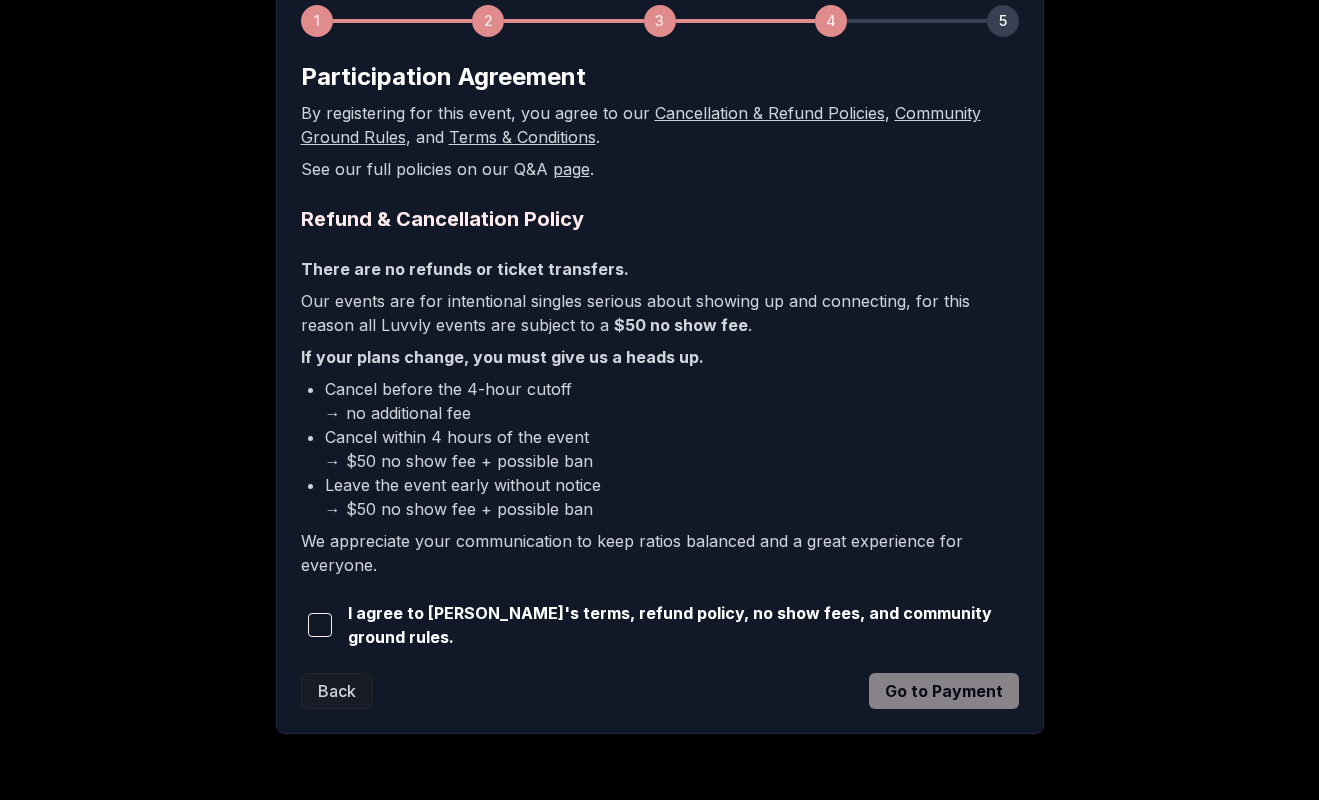 click at bounding box center (320, 625) 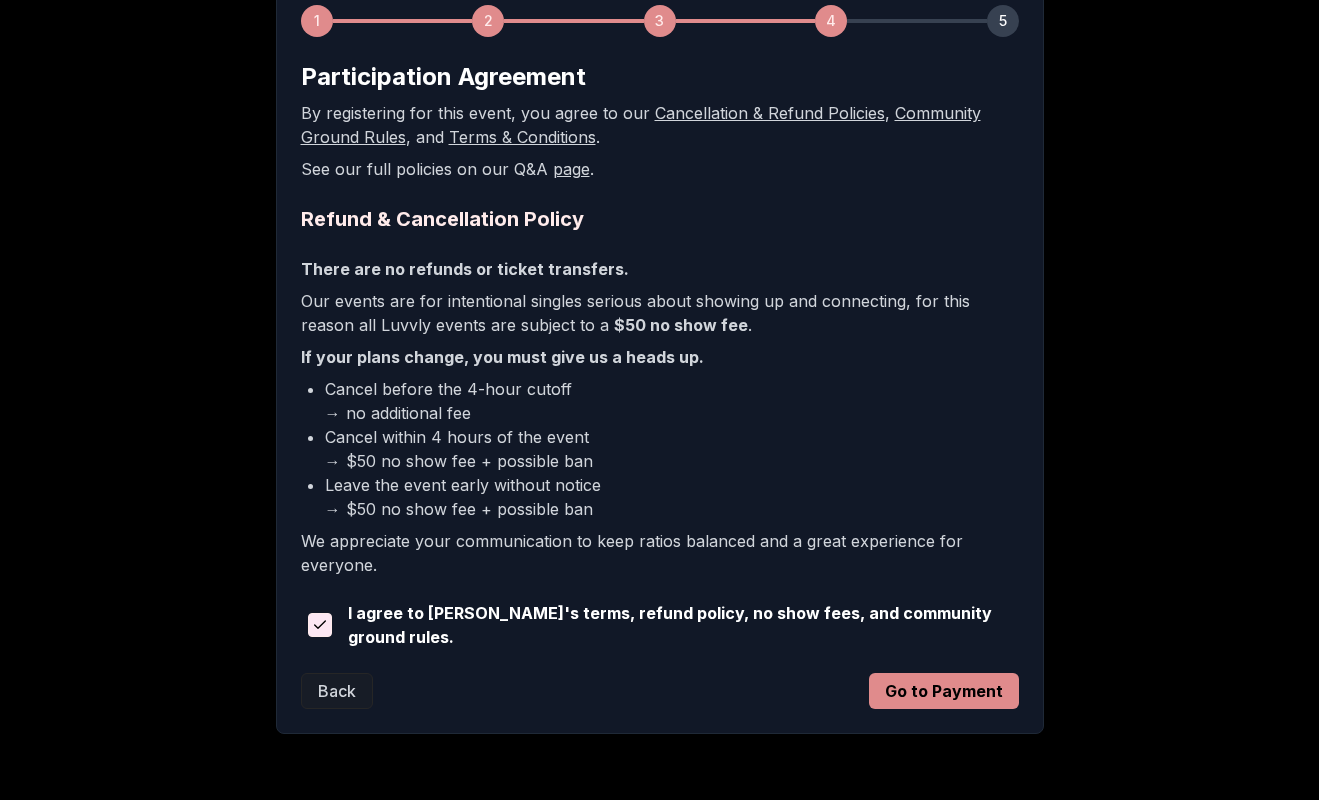 click on "Go to Payment" at bounding box center (944, 691) 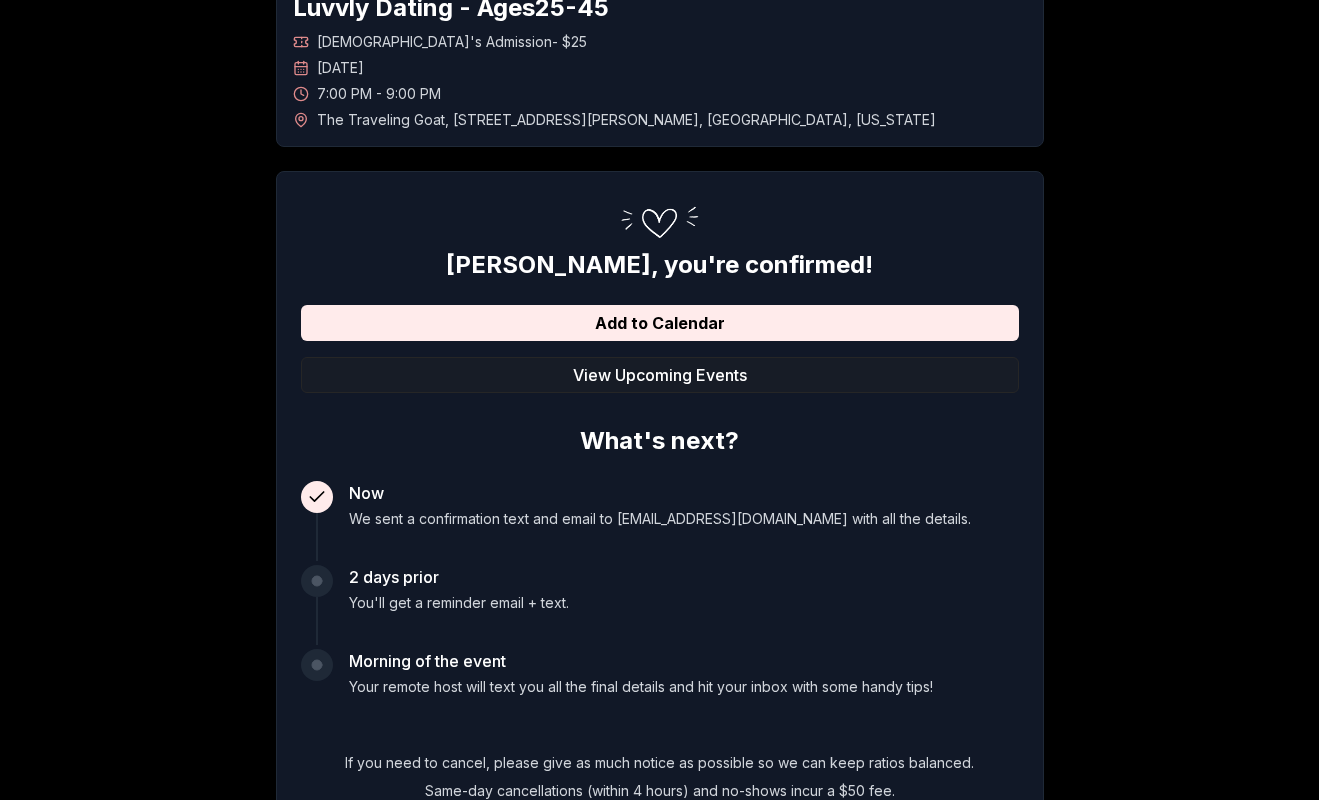 scroll, scrollTop: 0, scrollLeft: 0, axis: both 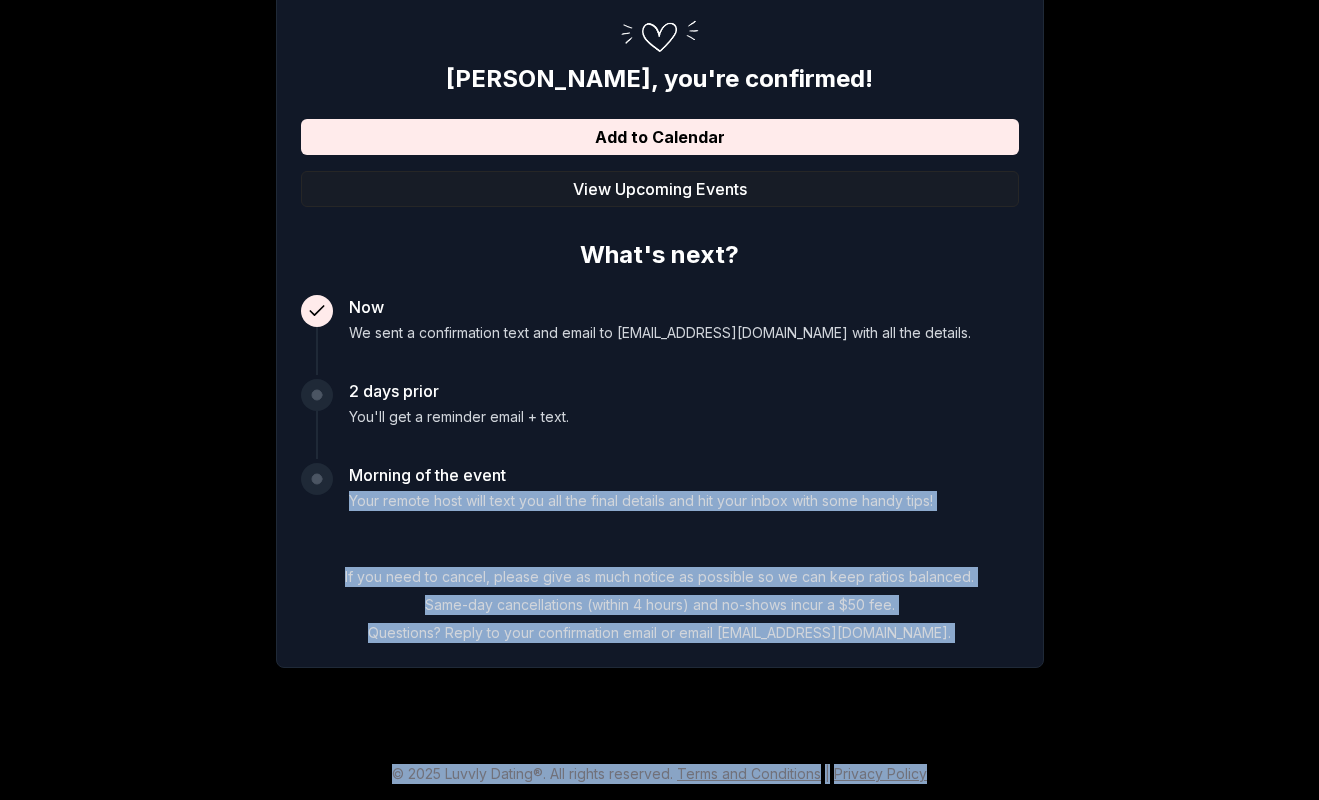 drag, startPoint x: 703, startPoint y: 795, endPoint x: 698, endPoint y: 918, distance: 123.101585 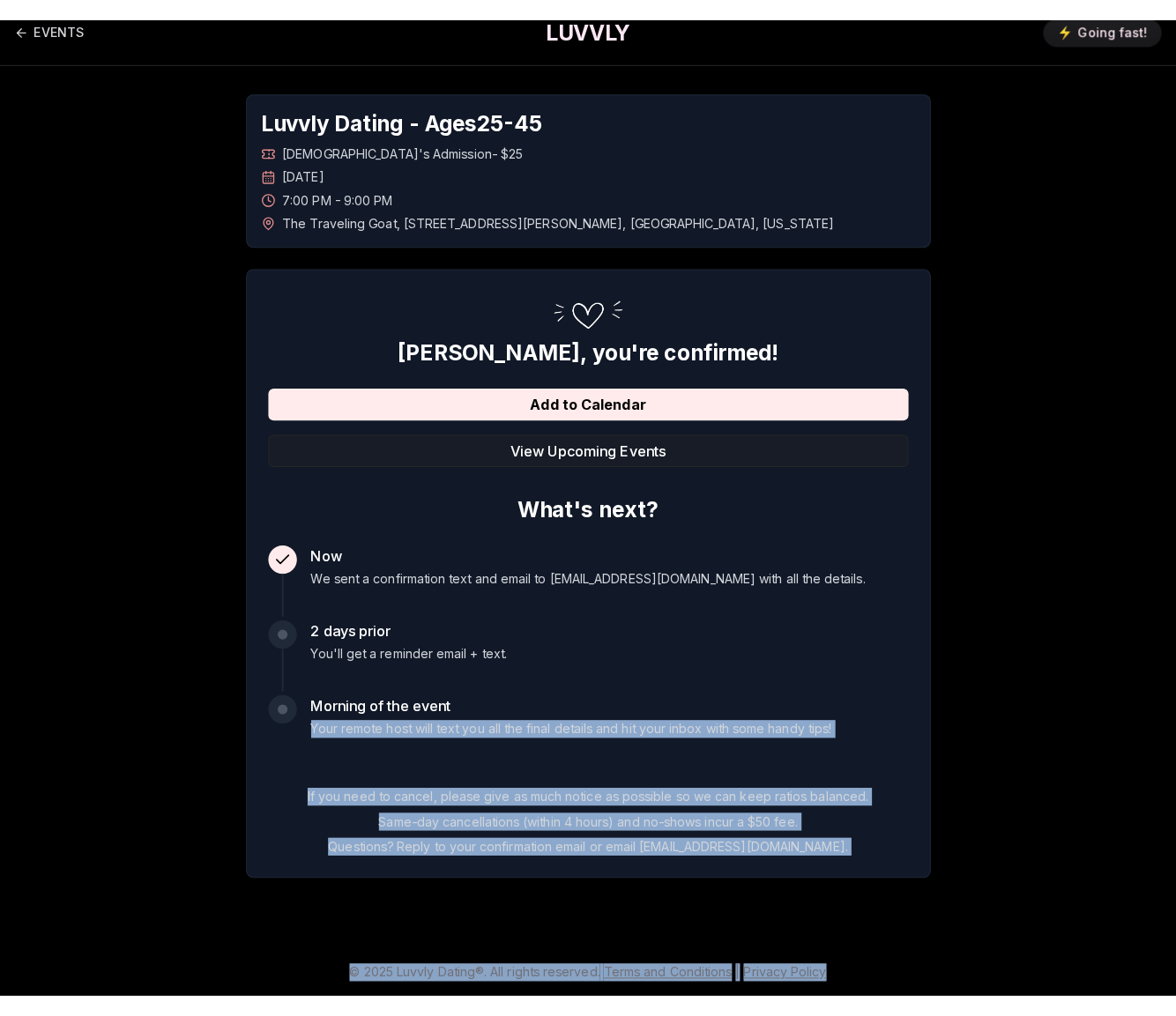 scroll, scrollTop: 0, scrollLeft: 0, axis: both 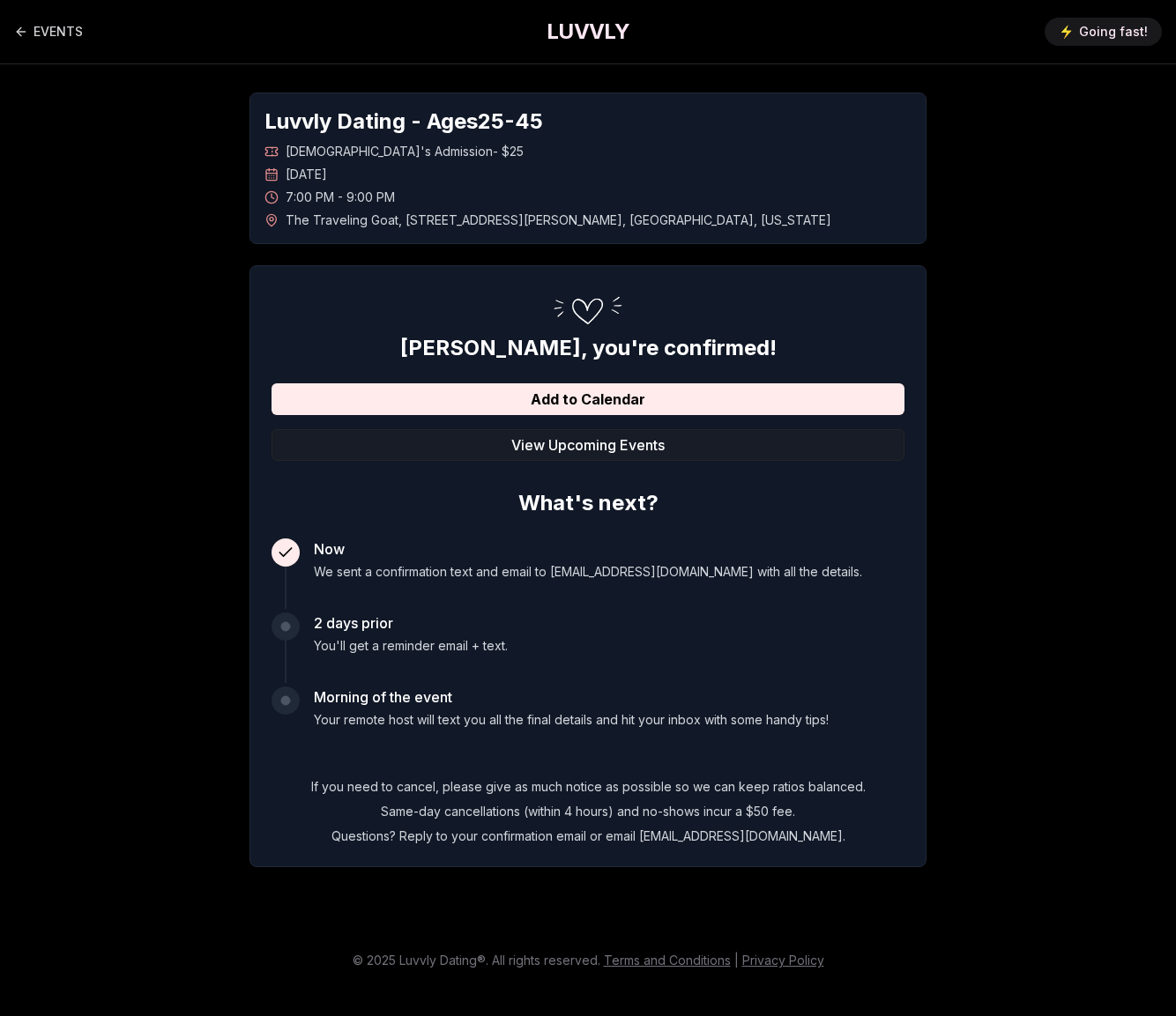 click on "[PERSON_NAME] , you're confirmed! Add to Calendar View Upcoming Events What's next? Now We sent a confirmation text and email to [EMAIL_ADDRESS][DOMAIN_NAME] with all the details. 2 days prior You'll get a reminder email + text. Morning of the event Your remote host will text you all the final details and hit your inbox with some handy tips! If you need to cancel, please give as much notice as possible so we can keep ratios balanced. Same-day cancellations (within 4 hours) and no-shows incur a $50 fee. Questions? Reply to your confirmation email or email [EMAIL_ADDRESS][DOMAIN_NAME]." at bounding box center [588, 566] 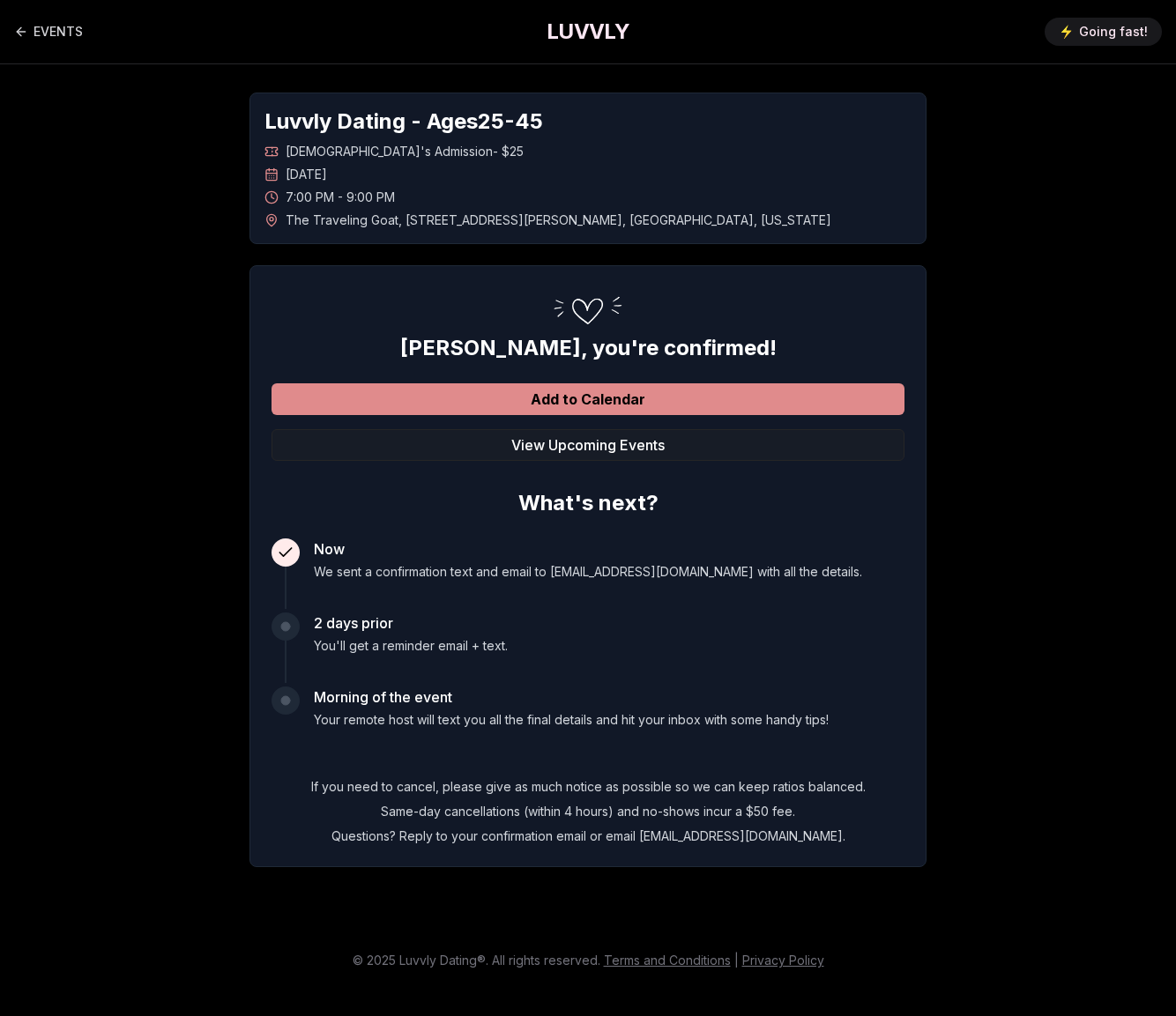 click on "Add to Calendar" at bounding box center [588, 399] 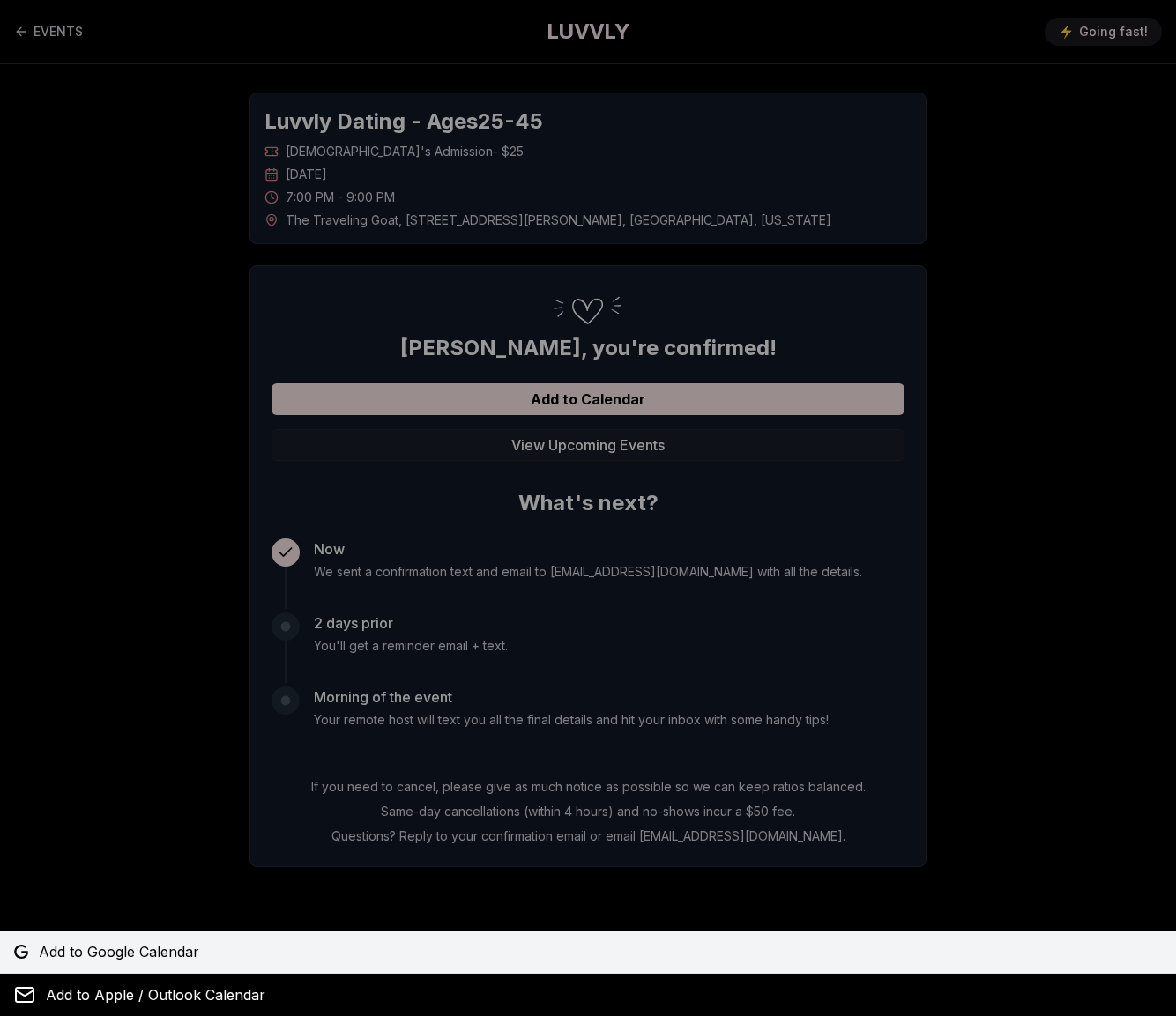 click on "Add to Google Calendar" at bounding box center (119, 952) 